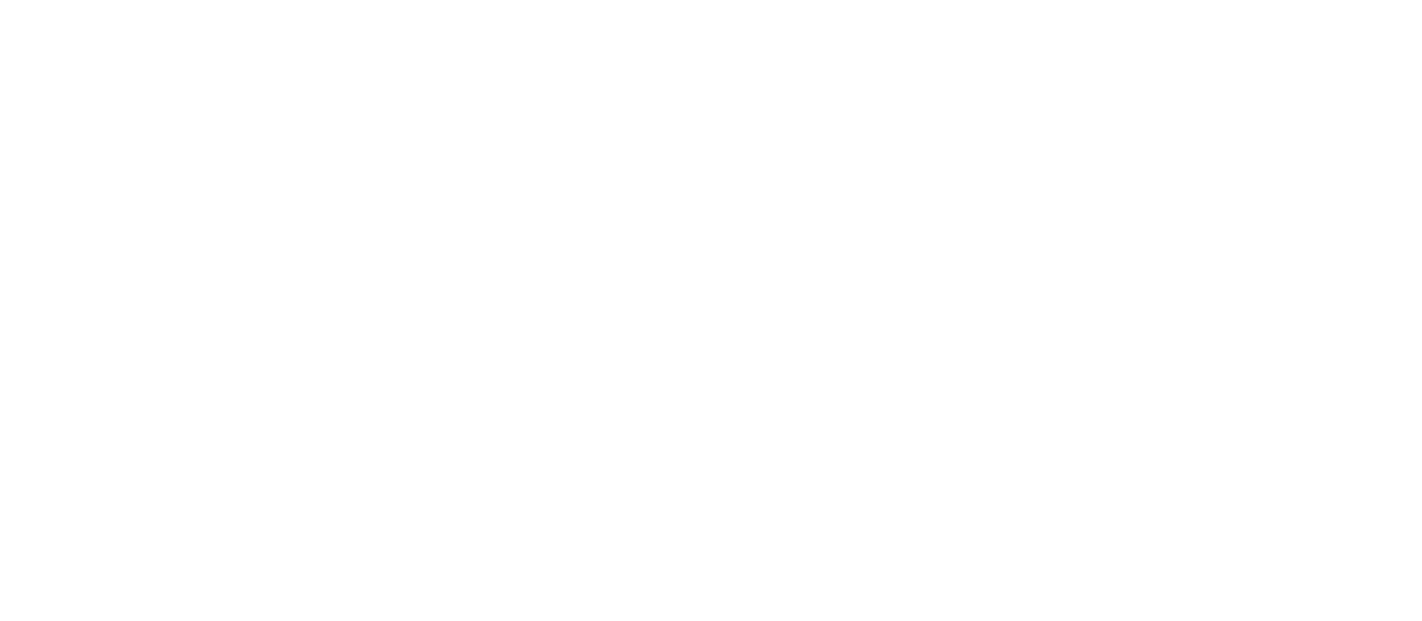 scroll, scrollTop: 0, scrollLeft: 0, axis: both 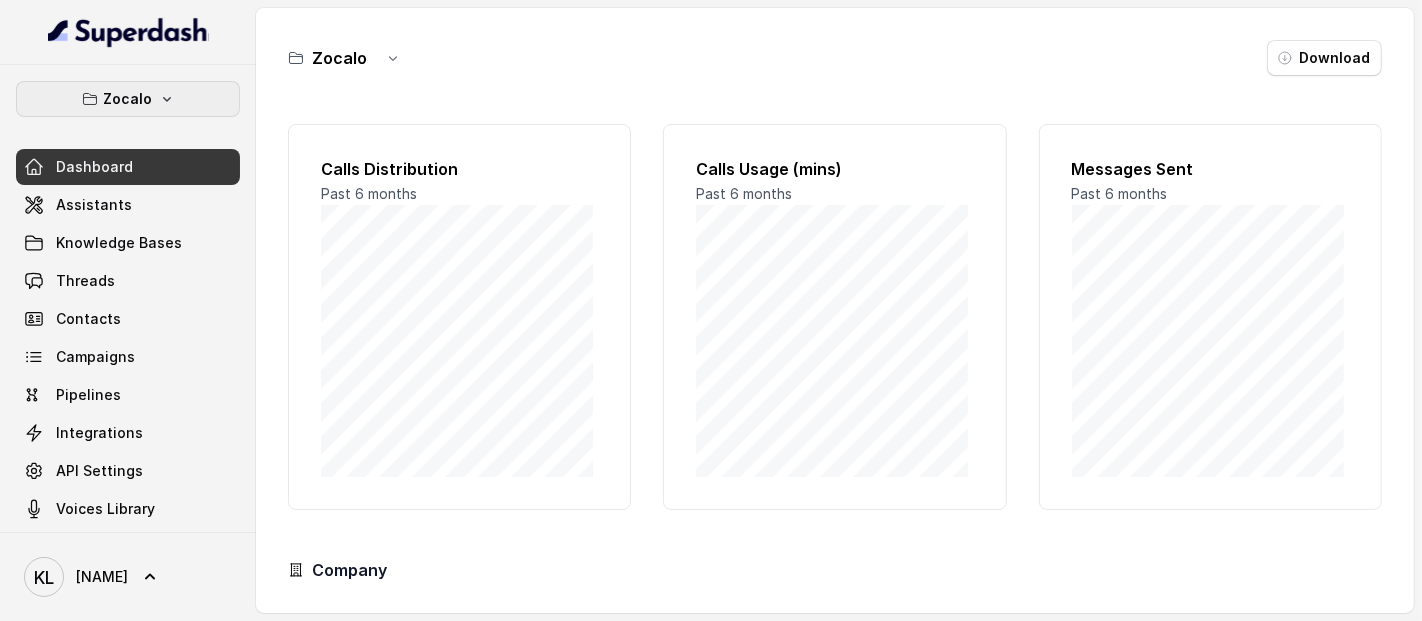 click on "Zocalo" at bounding box center (128, 99) 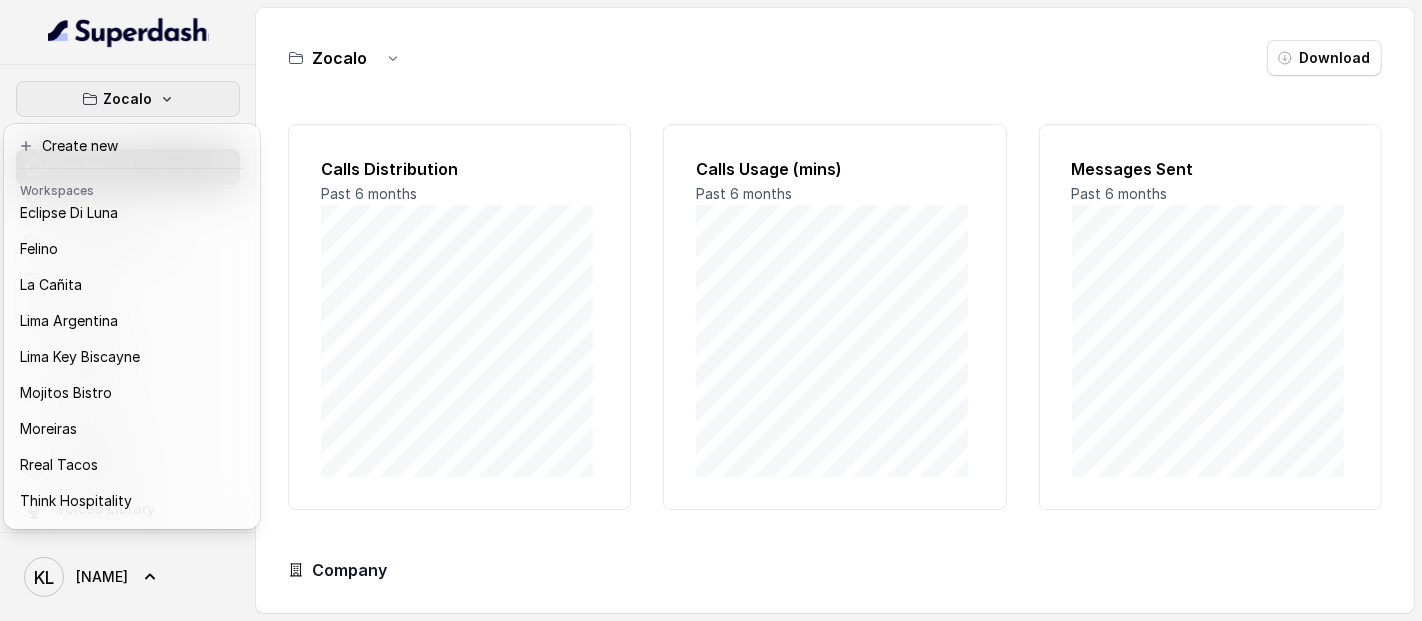 scroll, scrollTop: 128, scrollLeft: 0, axis: vertical 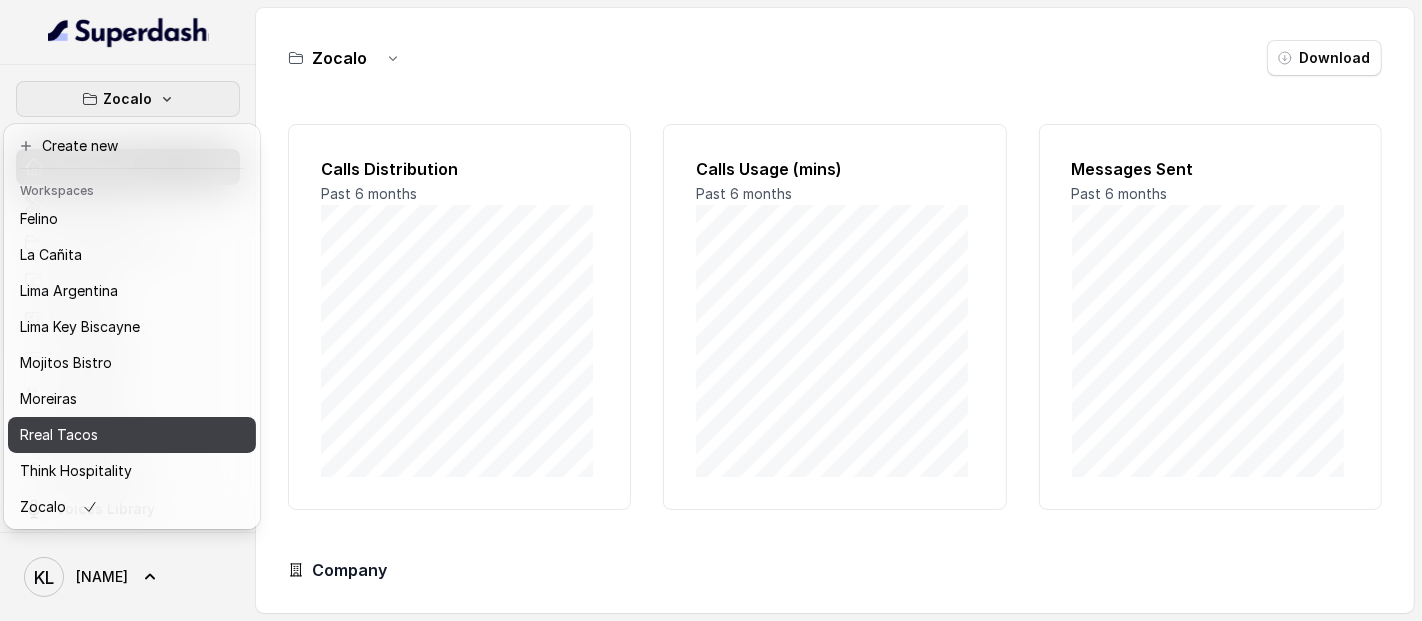 click on "Rreal Tacos" at bounding box center (100, 435) 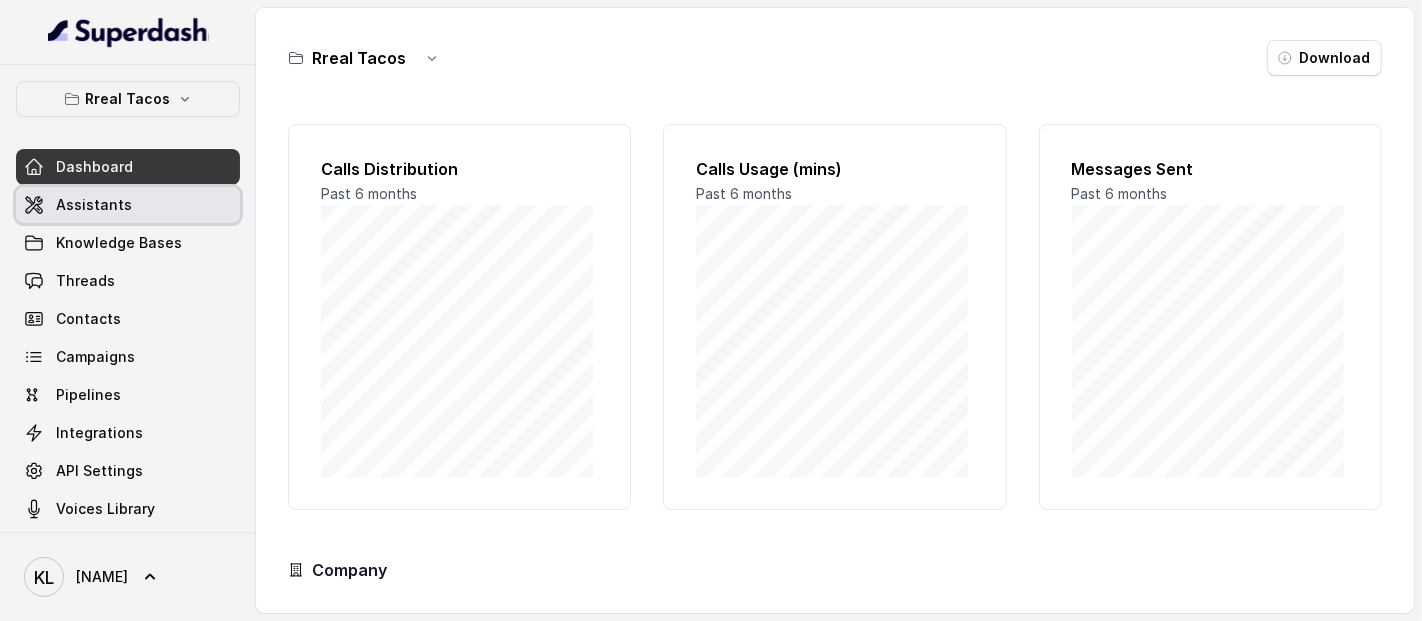 click on "Assistants" at bounding box center (94, 205) 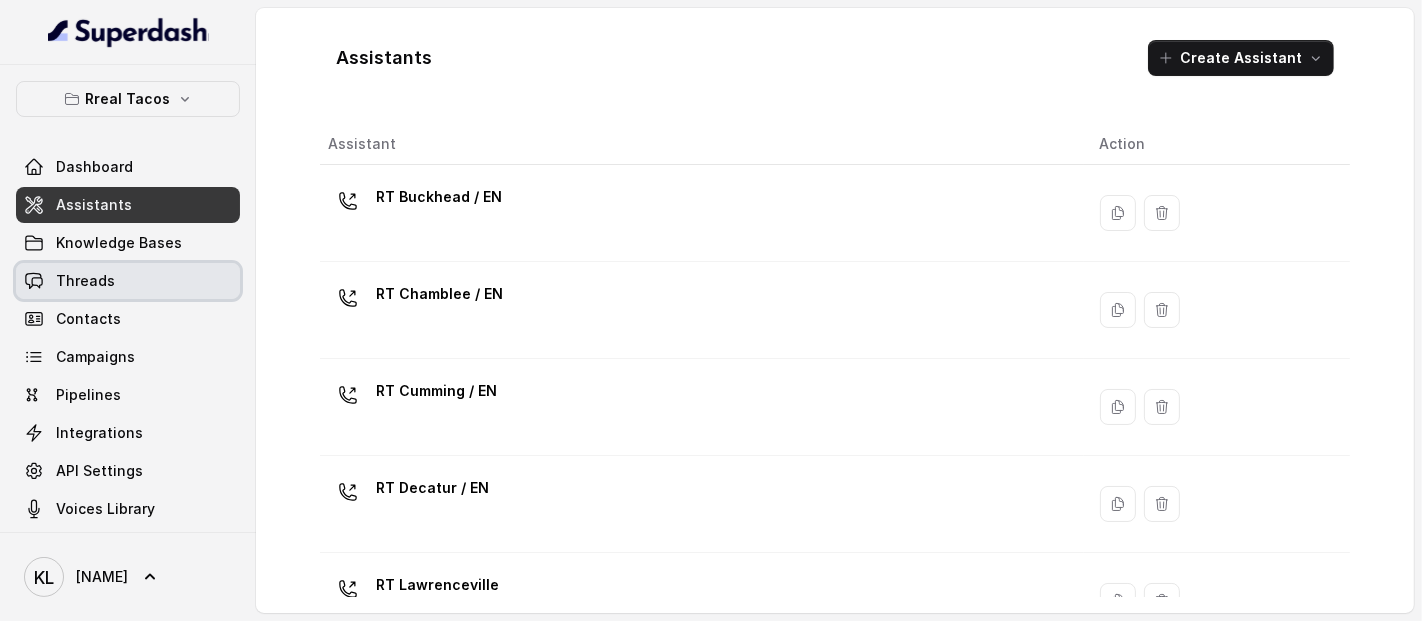 click on "Threads" at bounding box center [128, 281] 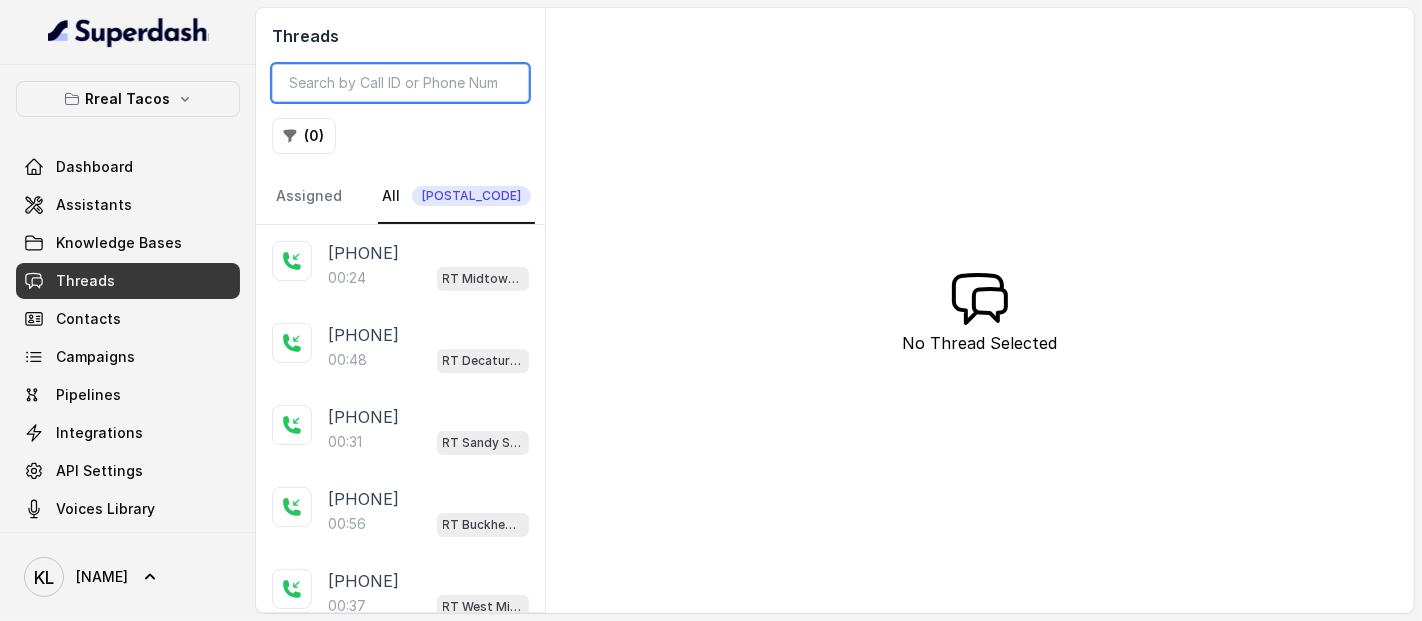 click at bounding box center (400, 83) 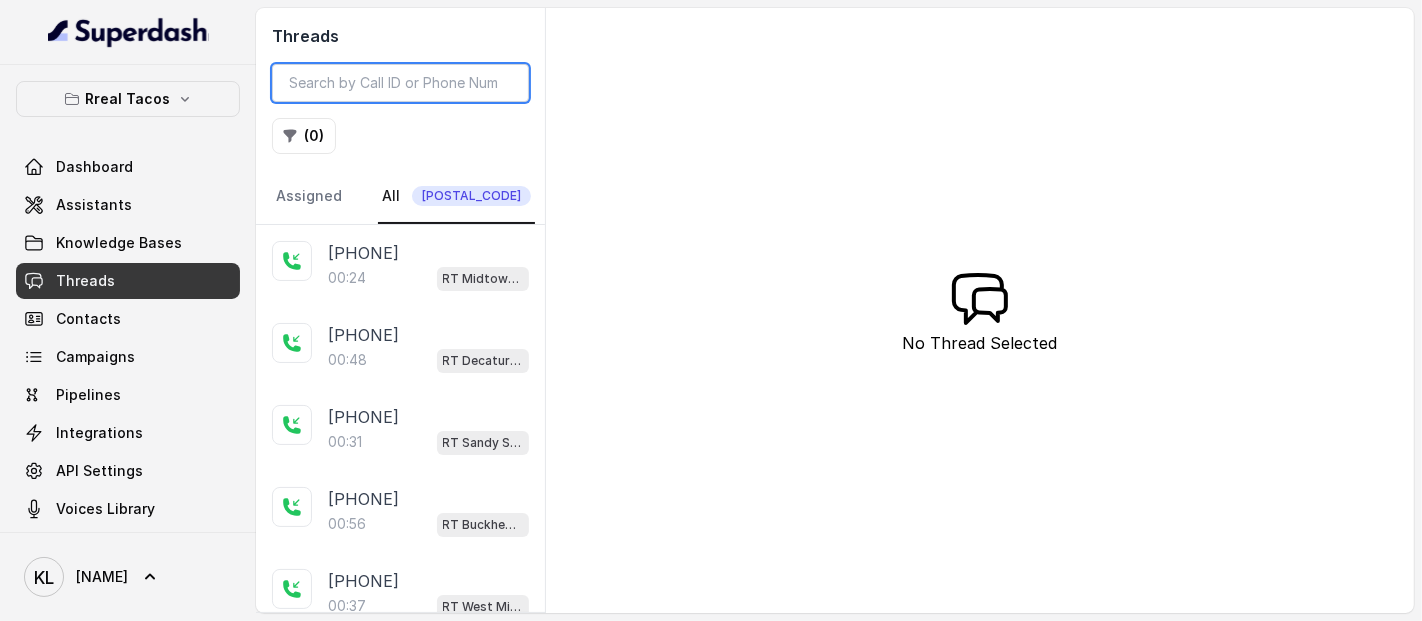 paste on "[CALL_ID]" 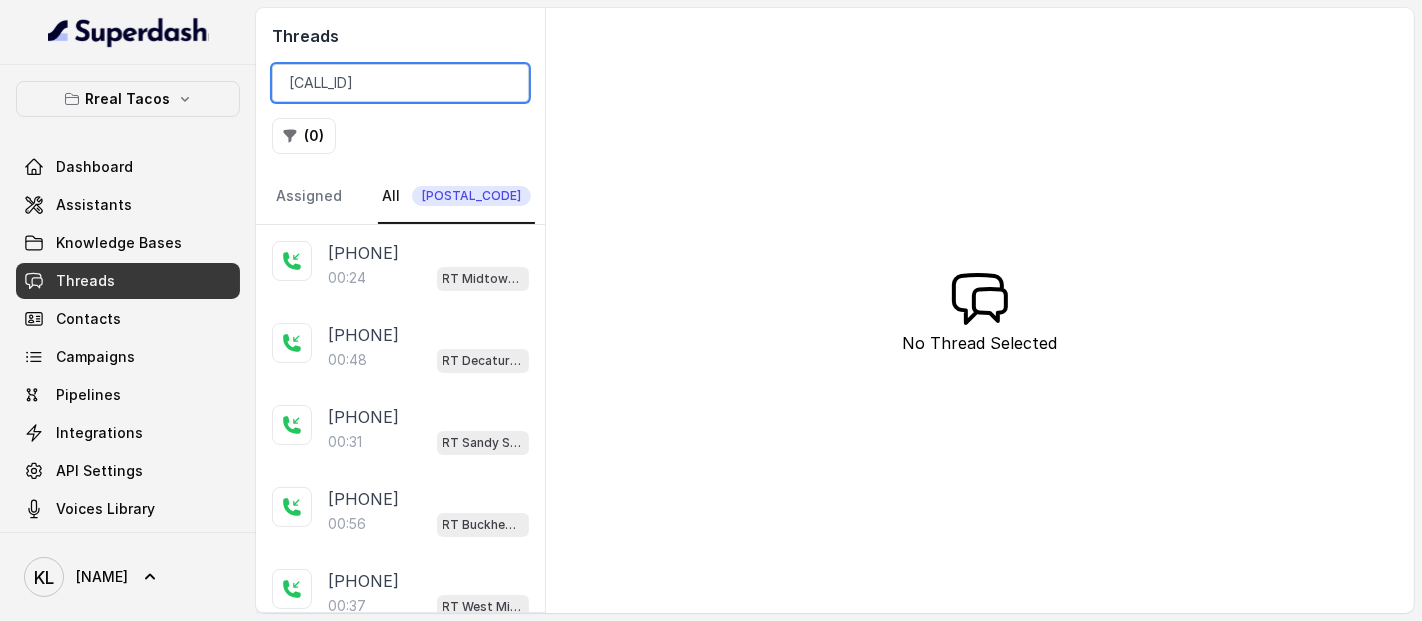 scroll, scrollTop: 0, scrollLeft: 72, axis: horizontal 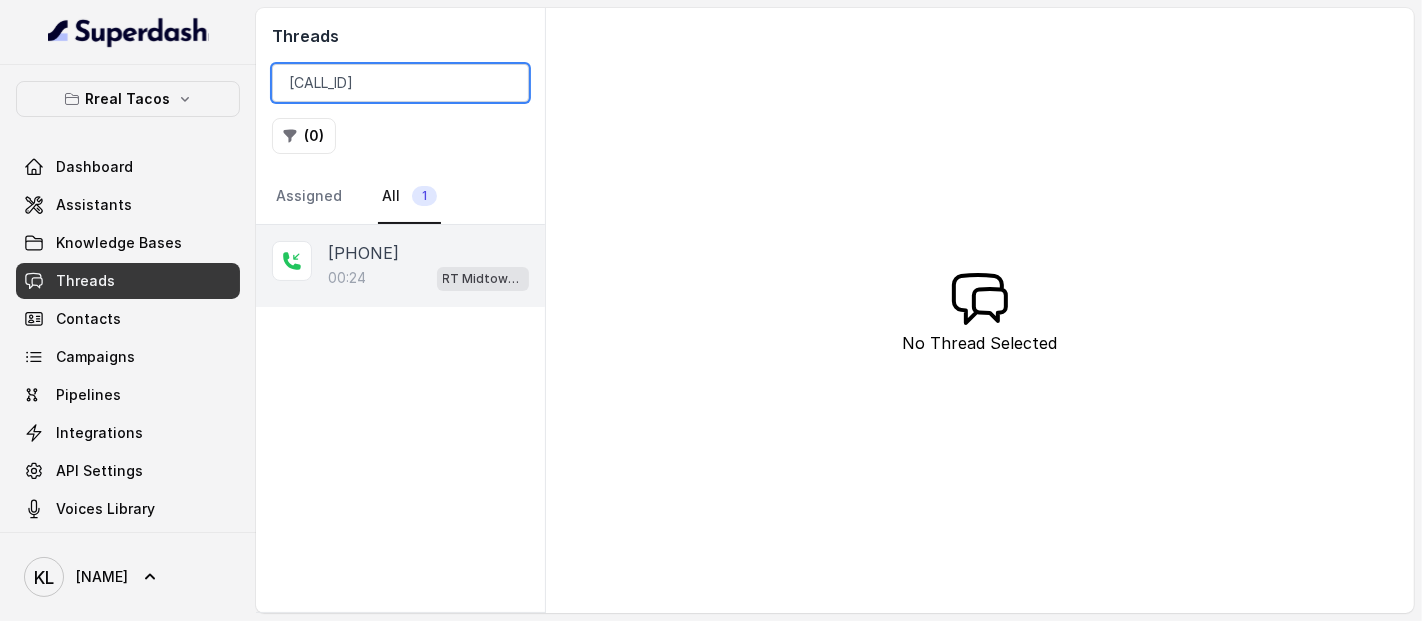type on "[CALL_ID]" 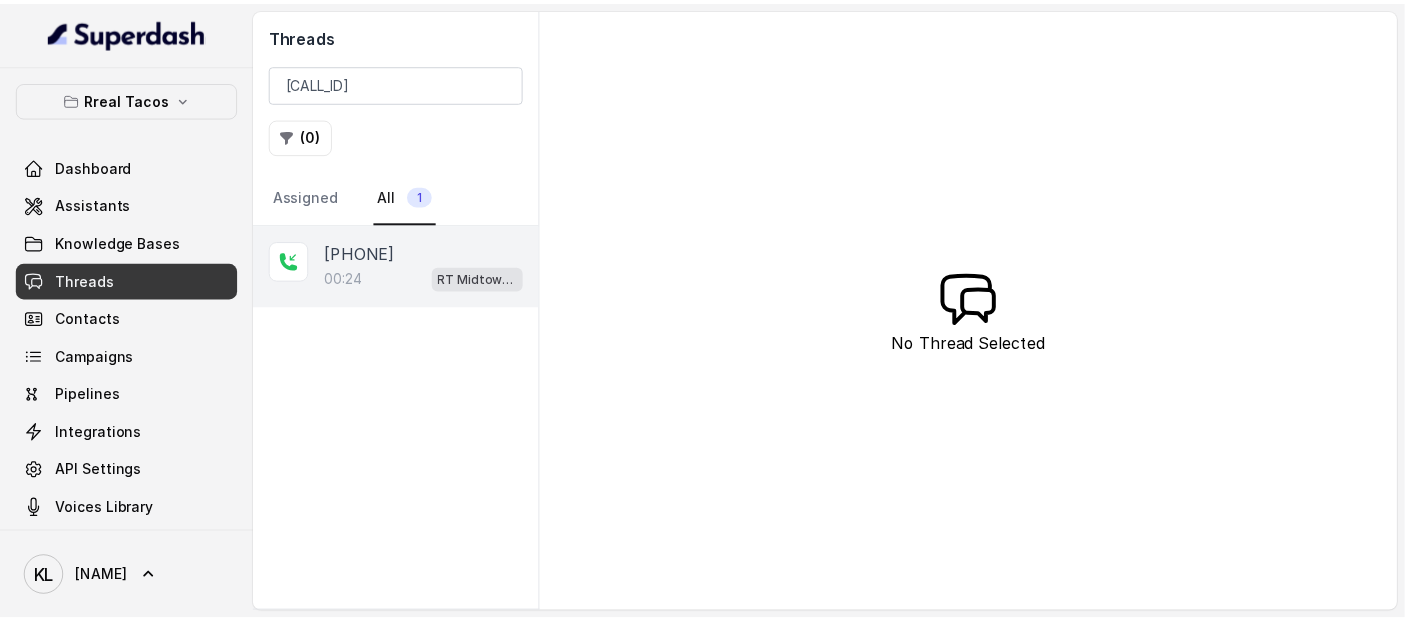 scroll, scrollTop: 0, scrollLeft: 0, axis: both 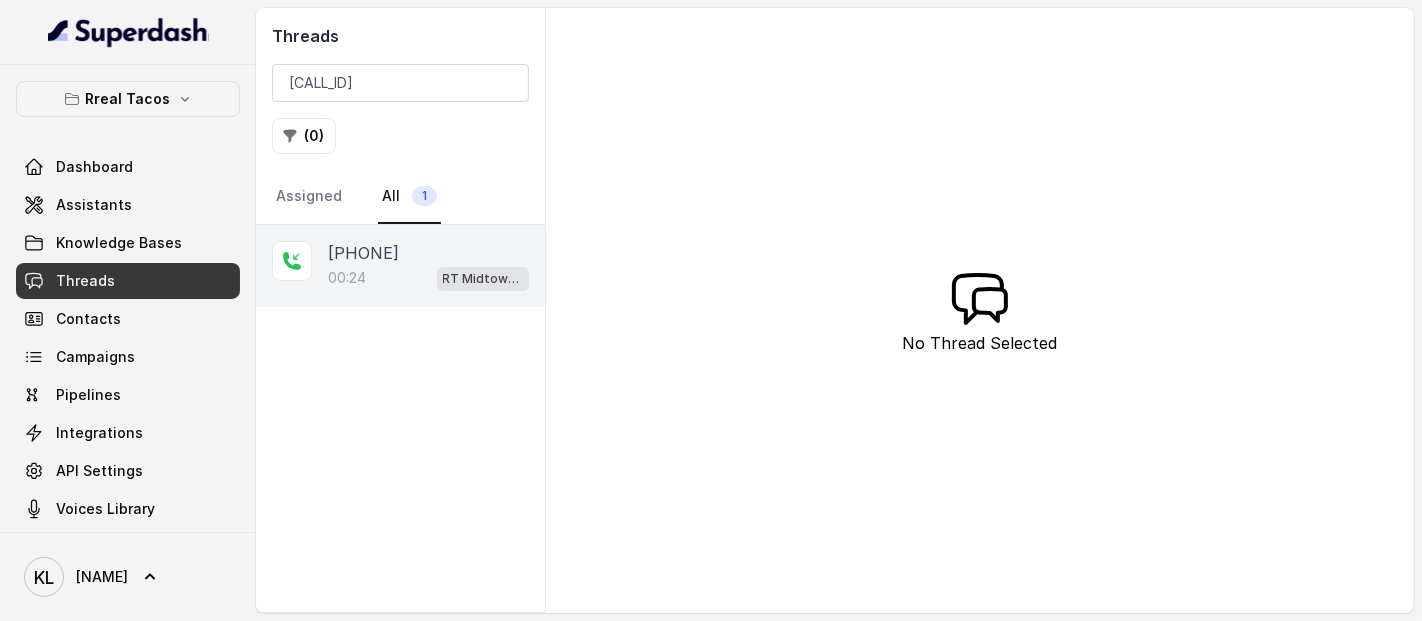 click on "[DURATION] [RESTAURANT_NAME] / EN" at bounding box center [428, 278] 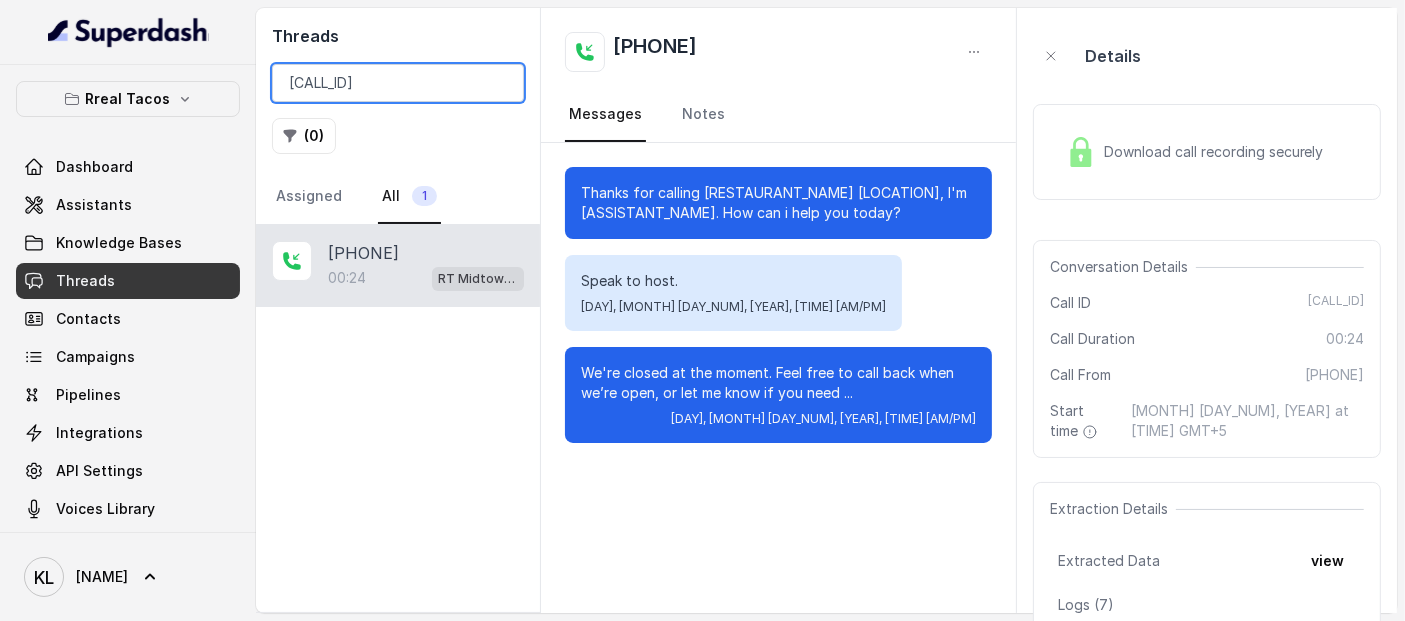 click on "[CALL_ID]" at bounding box center [398, 83] 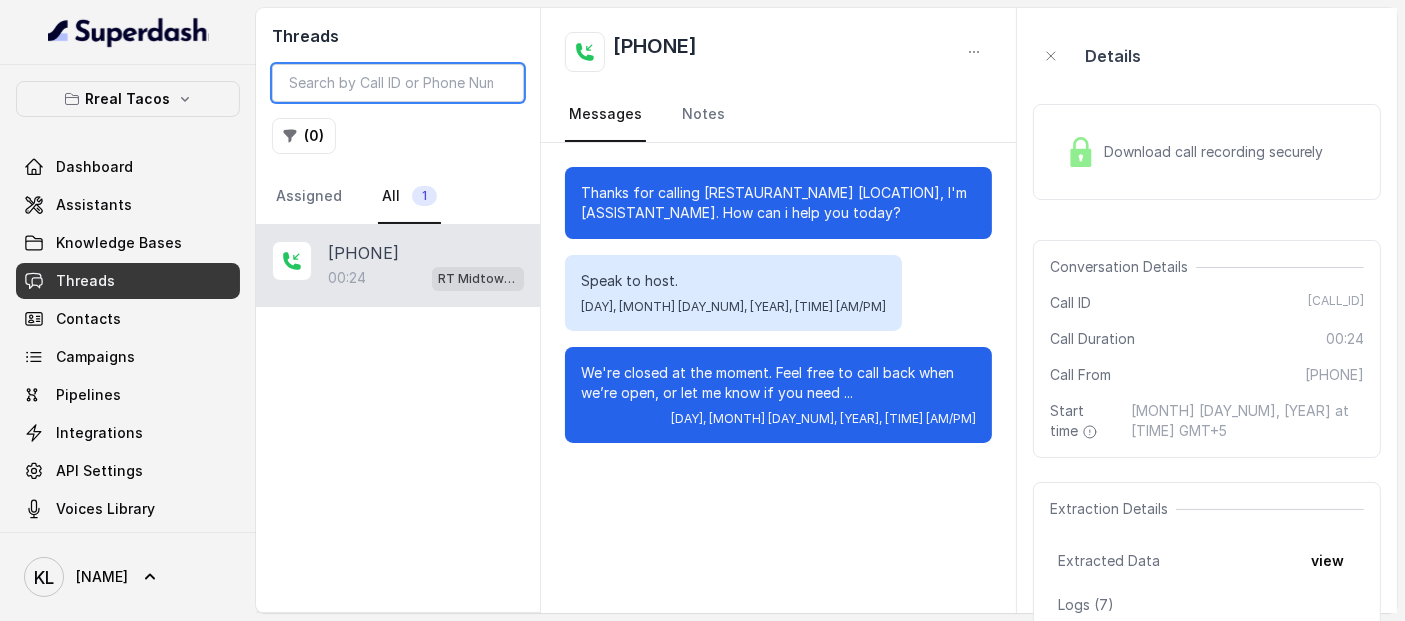 paste on "[CALL_ID]" 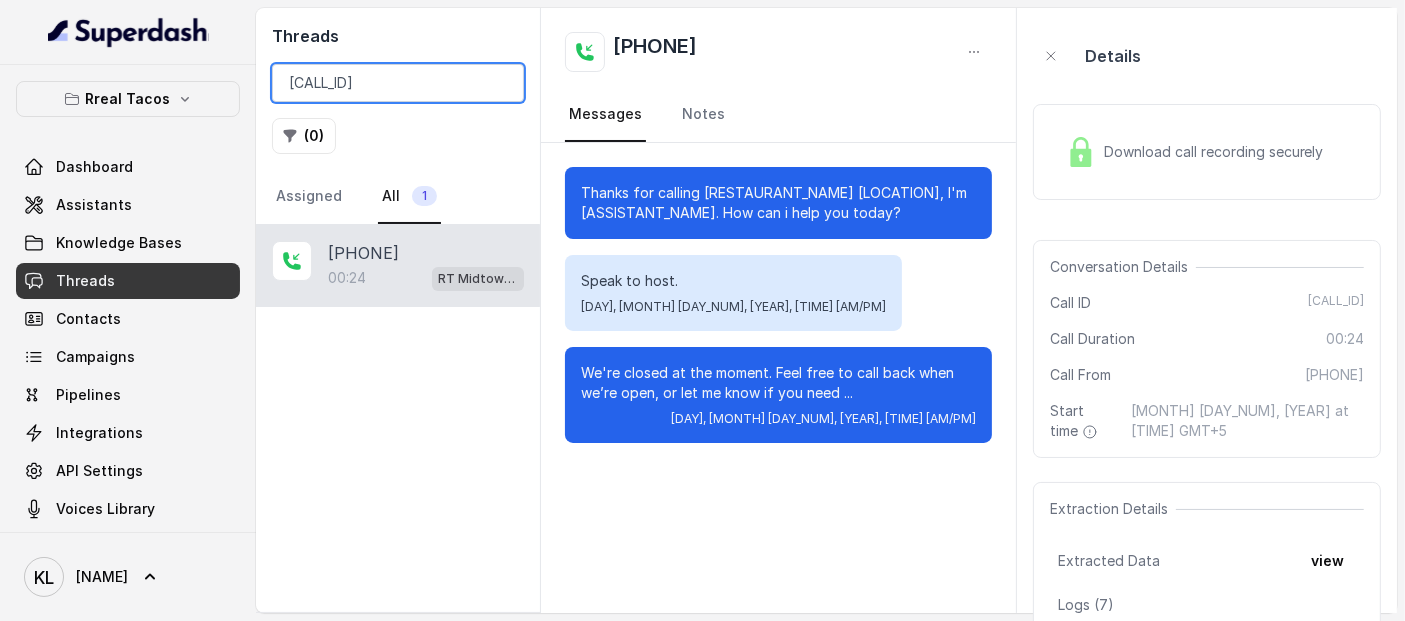 type on "[CALL_ID]" 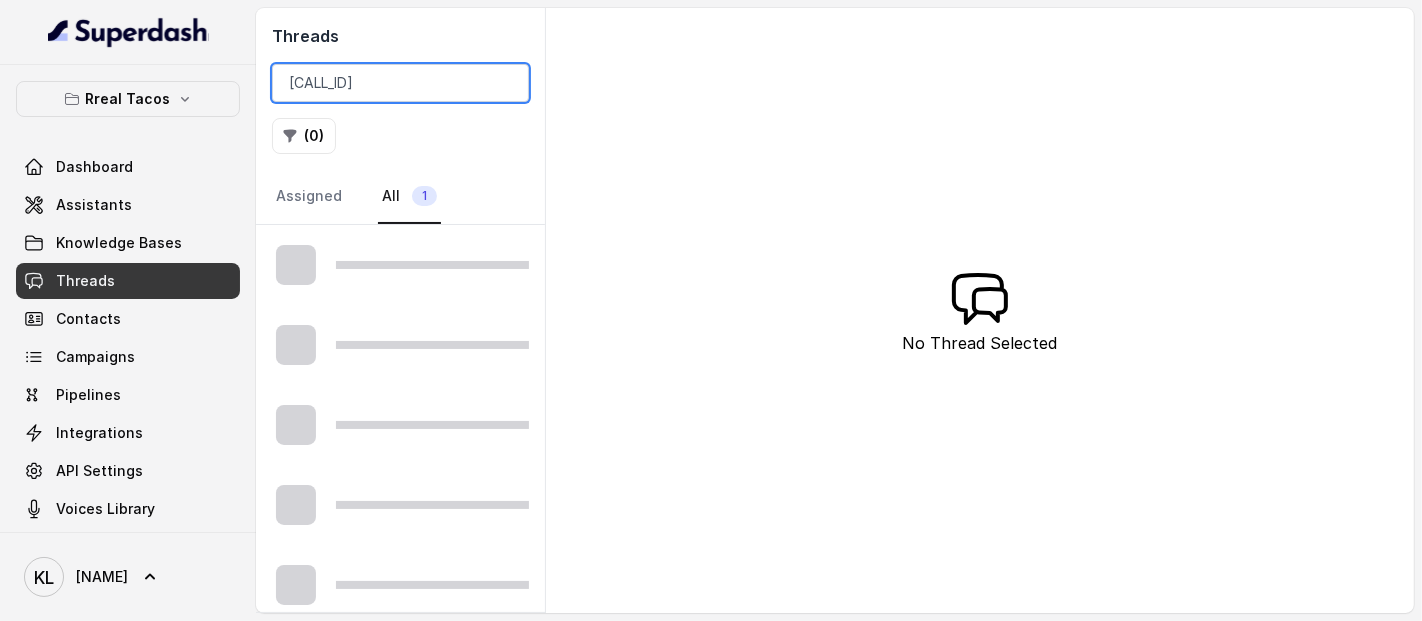 scroll, scrollTop: 0, scrollLeft: 80, axis: horizontal 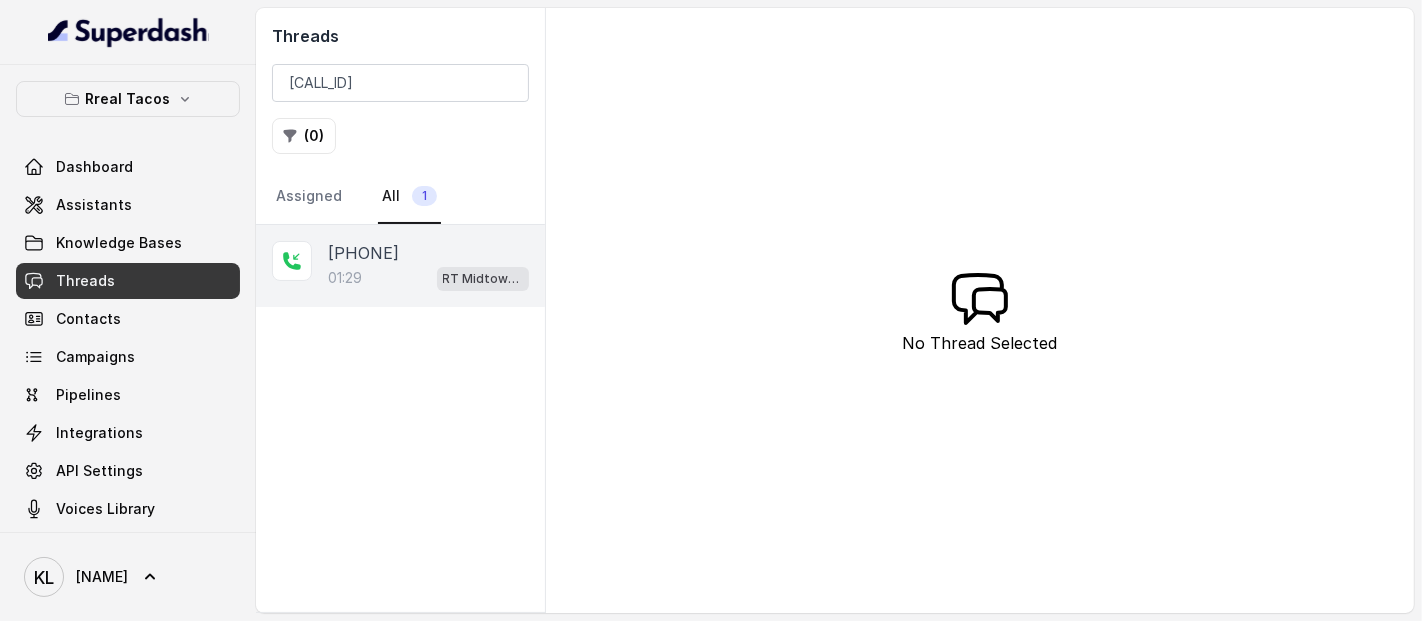 click on "[PHONE]" at bounding box center (363, 253) 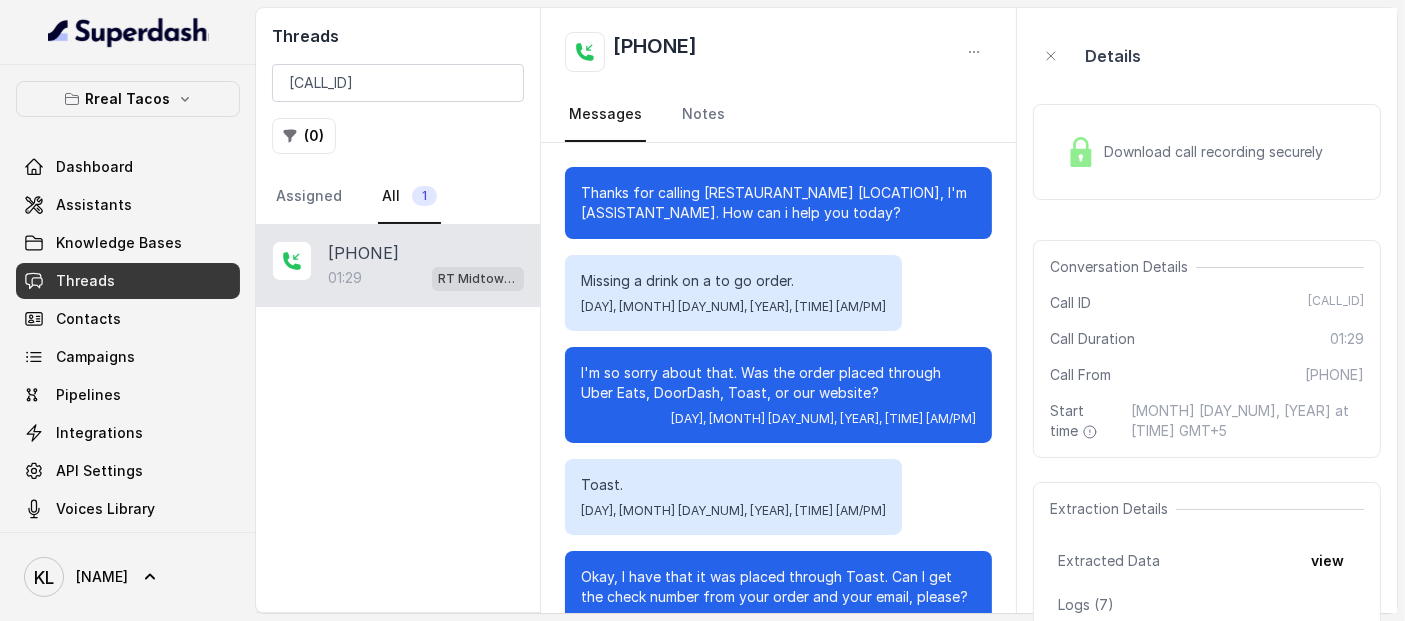 scroll, scrollTop: 984, scrollLeft: 0, axis: vertical 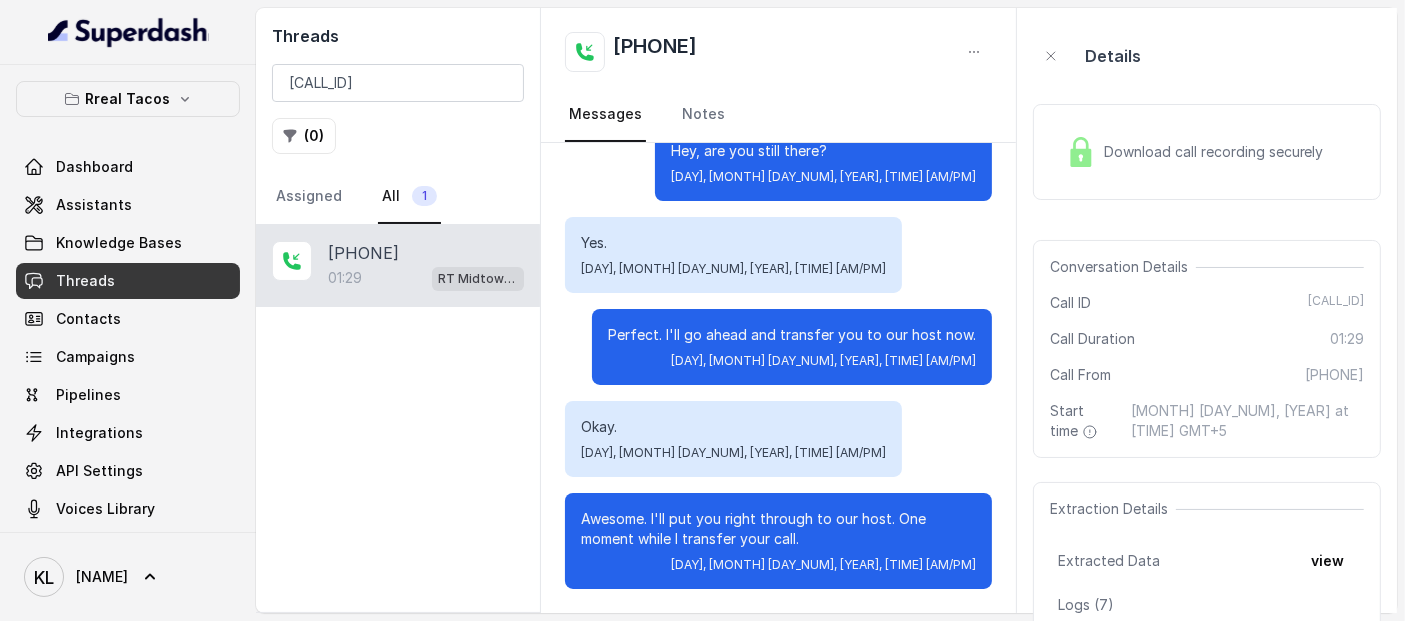 click on "Download call recording securely" at bounding box center (1195, 152) 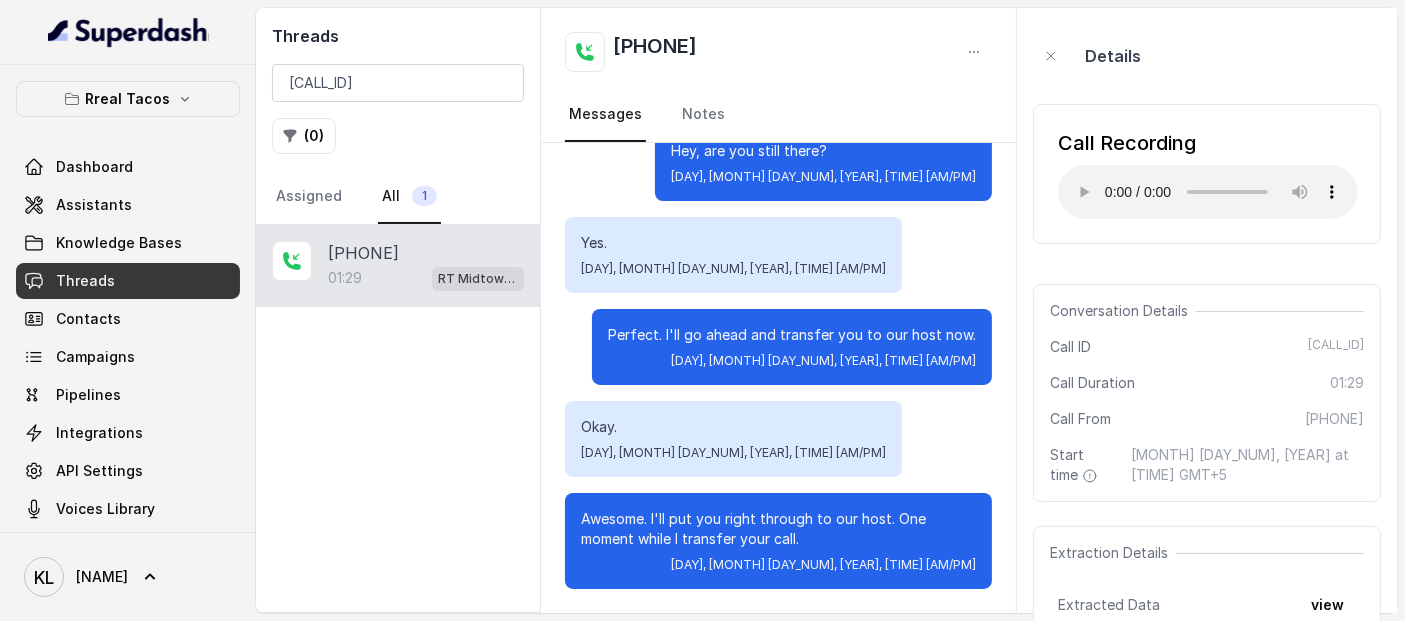 type 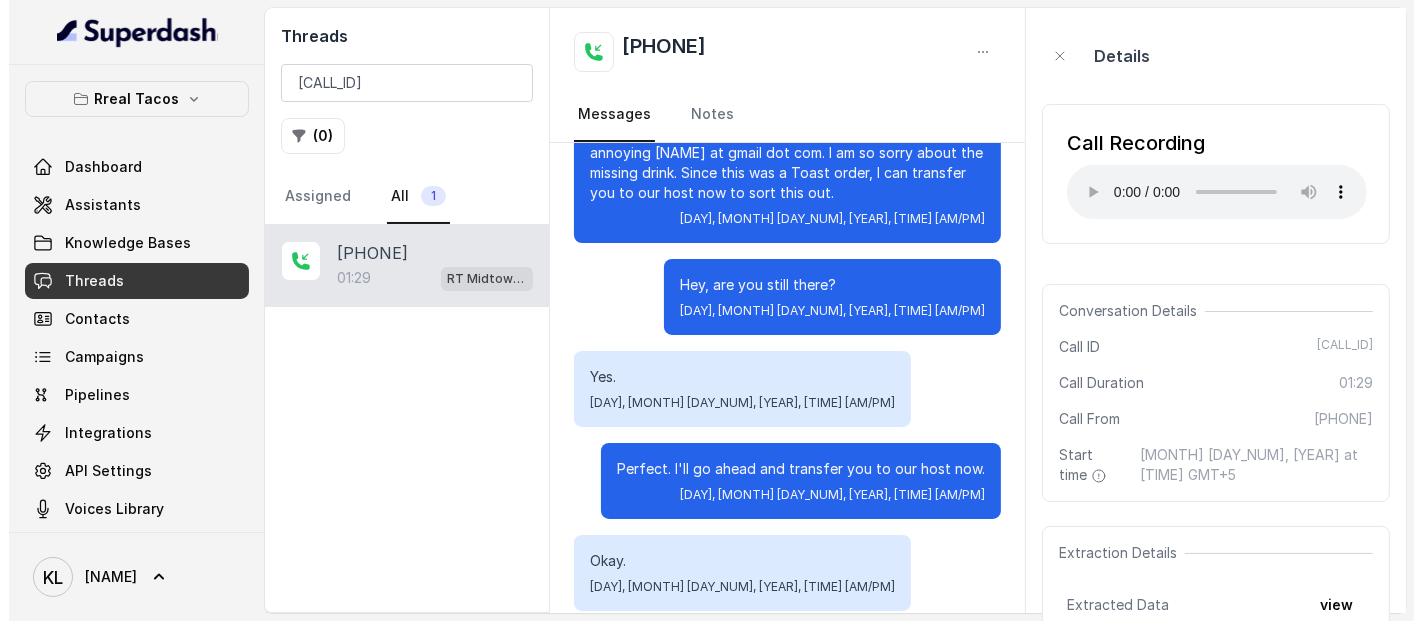 scroll, scrollTop: 984, scrollLeft: 0, axis: vertical 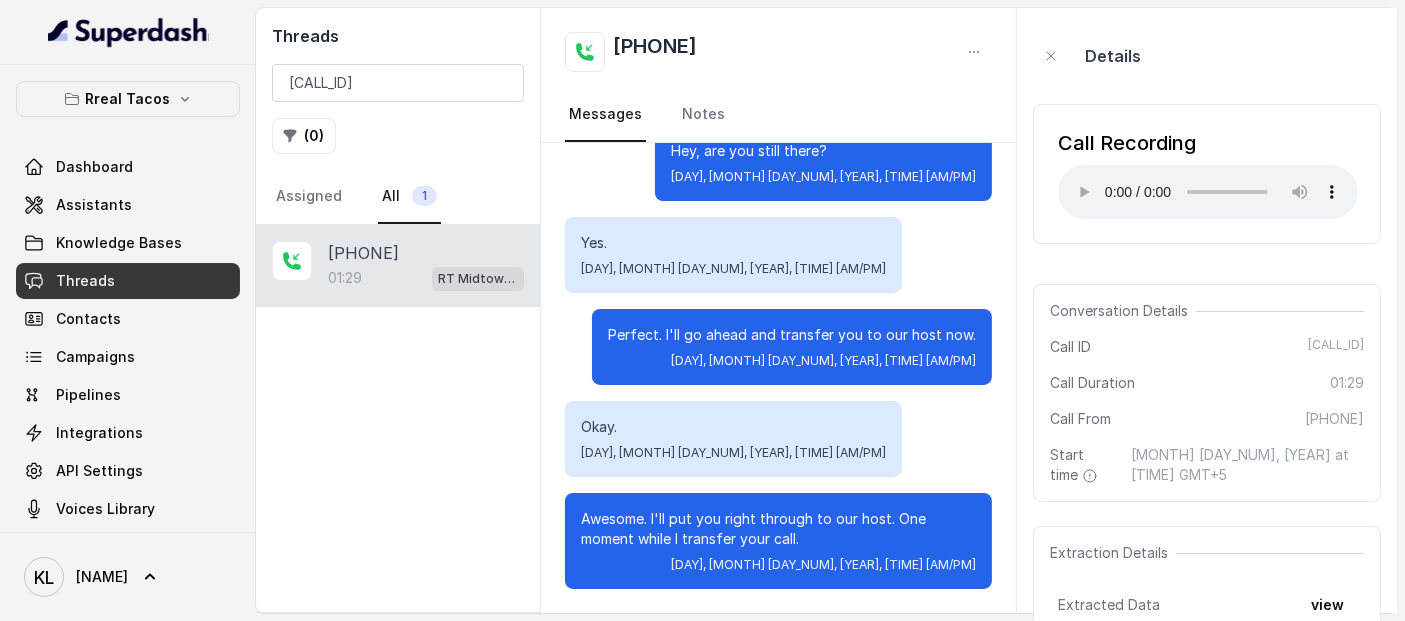 click on "view" at bounding box center (1327, 605) 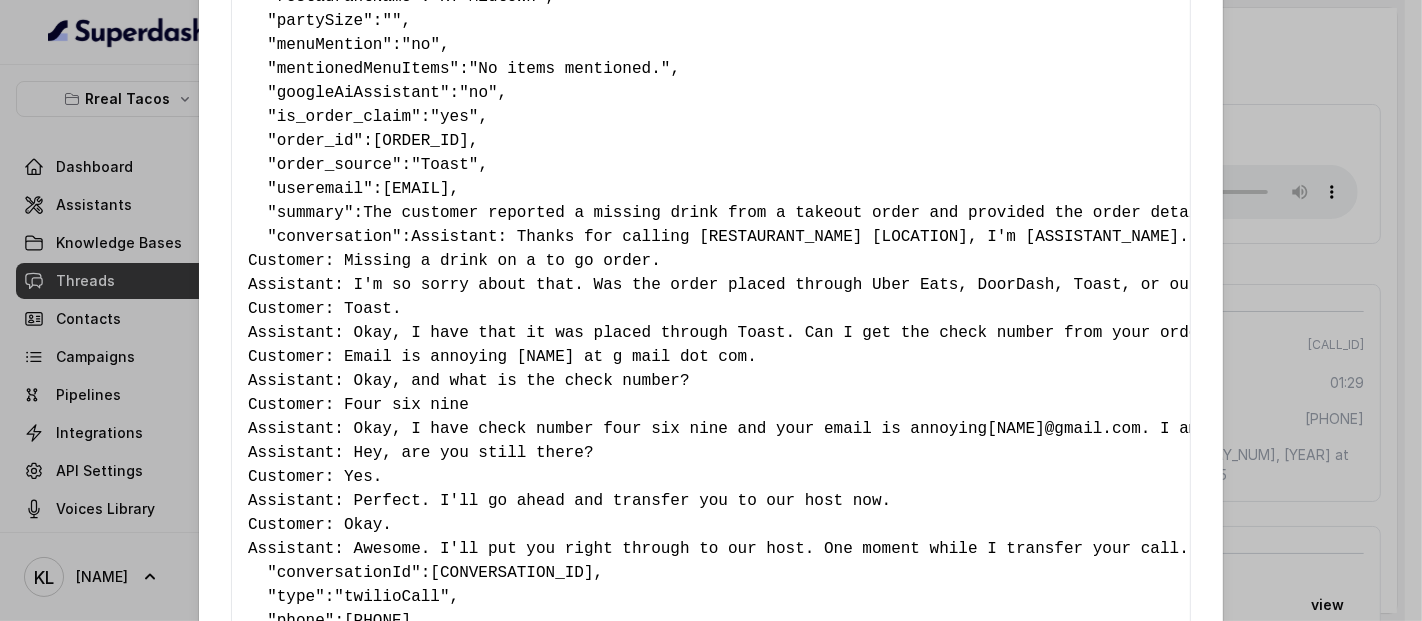 scroll, scrollTop: 0, scrollLeft: 0, axis: both 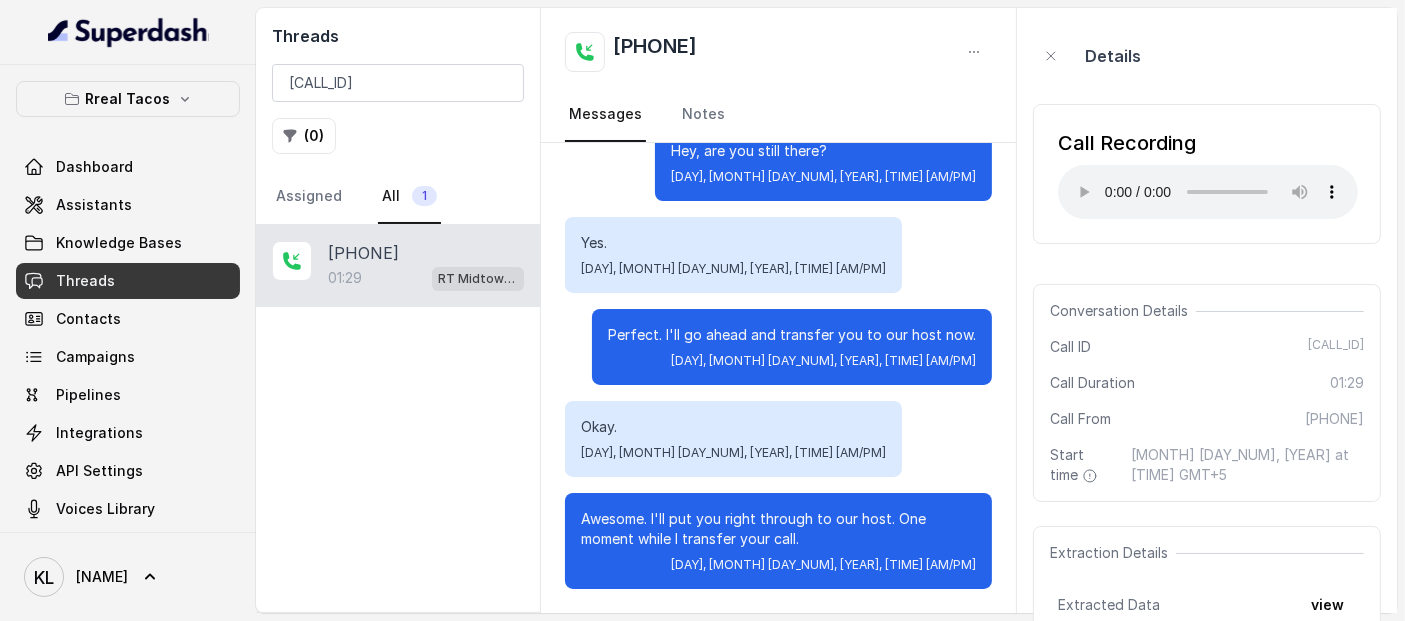 click on "view" at bounding box center (1327, 605) 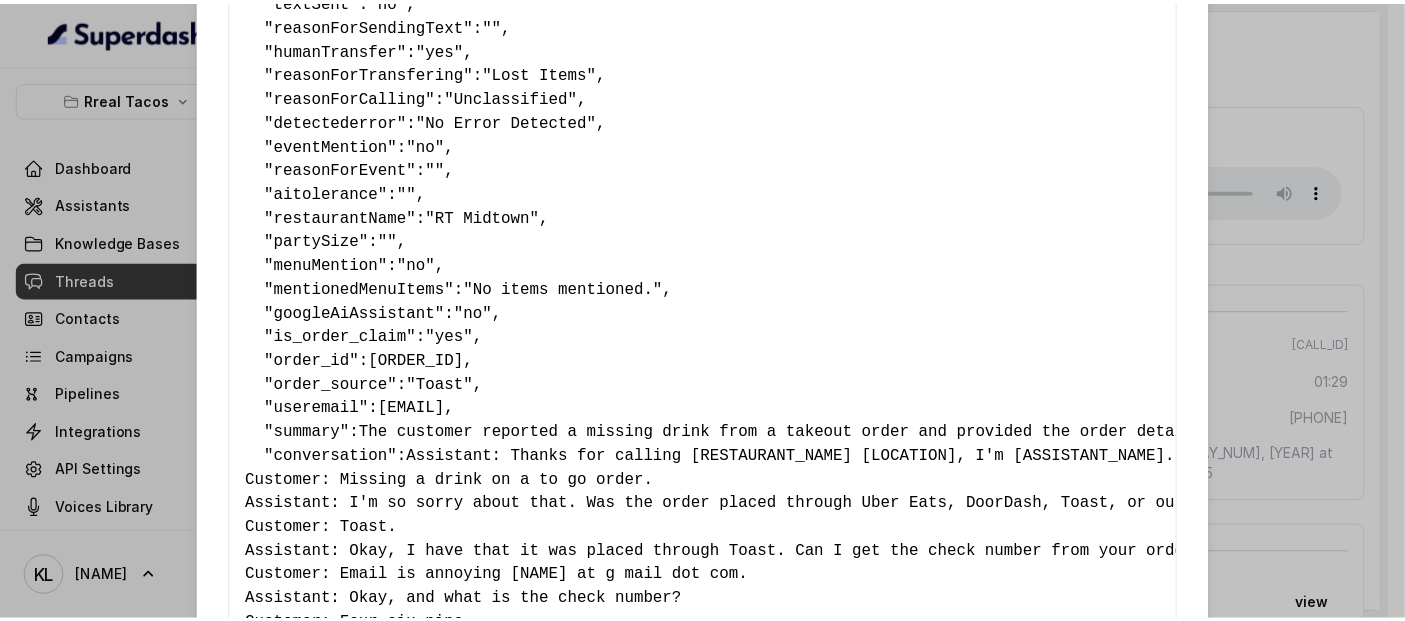 scroll, scrollTop: 148, scrollLeft: 0, axis: vertical 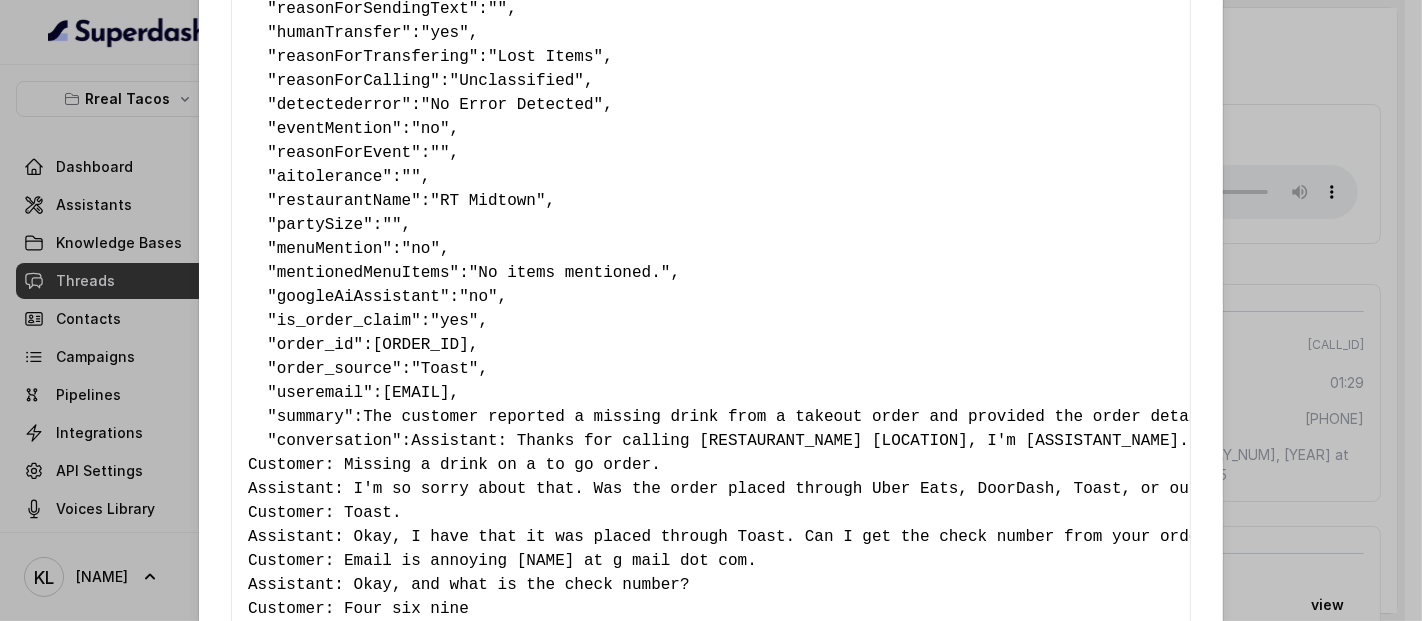 click on "Extracted Data {
" textSent ":  "no" ,
" reasonForSendingText ":  "" ,
" humanTransfer ":  "yes" ,
" reasonForTransfering ":  "Lost Items" ,
" reasonForCalling ":  "Unclassified" ,
" detectederror ":  "No Error Detected" ,
" eventMention ":  "no" ,
" reasonForEvent ":  "" ,
" aitolerance ":  "" ,
" restaurantName ":  "RT Midtown" ,
" partySize ":  "" ,
" menuMention ":  "no" ,
" mentionedMenuItems ":  "No items mentioned." ,
" googleAiAssistant ":  "no" ,
" is_order_claim ":  "yes" ,
" order_id ":  "469" ,
" order_source ":  "Toast" ,
" useremail ":  "annoying[NAME]@gmail.com" ,
" summary ":  ,
" conversation ":  ,
" conversationId ":  "6895649c62d1a30f47e82b8a" ,
" type ":  "twilioCall" ,
" phone ":  "[PHONE]" ,
" waitTime ":  "35 minutes" ,
" currentWaitTime ":  "35 minutes" ,
" lastUpdatedBySystem ":  "[DATE_TIME]" ,
" syncSource ":  "timeblock-transition" ,
" callDuration ":  "01:29" ,
" callStartTime ":  ,
" callId ":  ,
" 0" at bounding box center (711, 310) 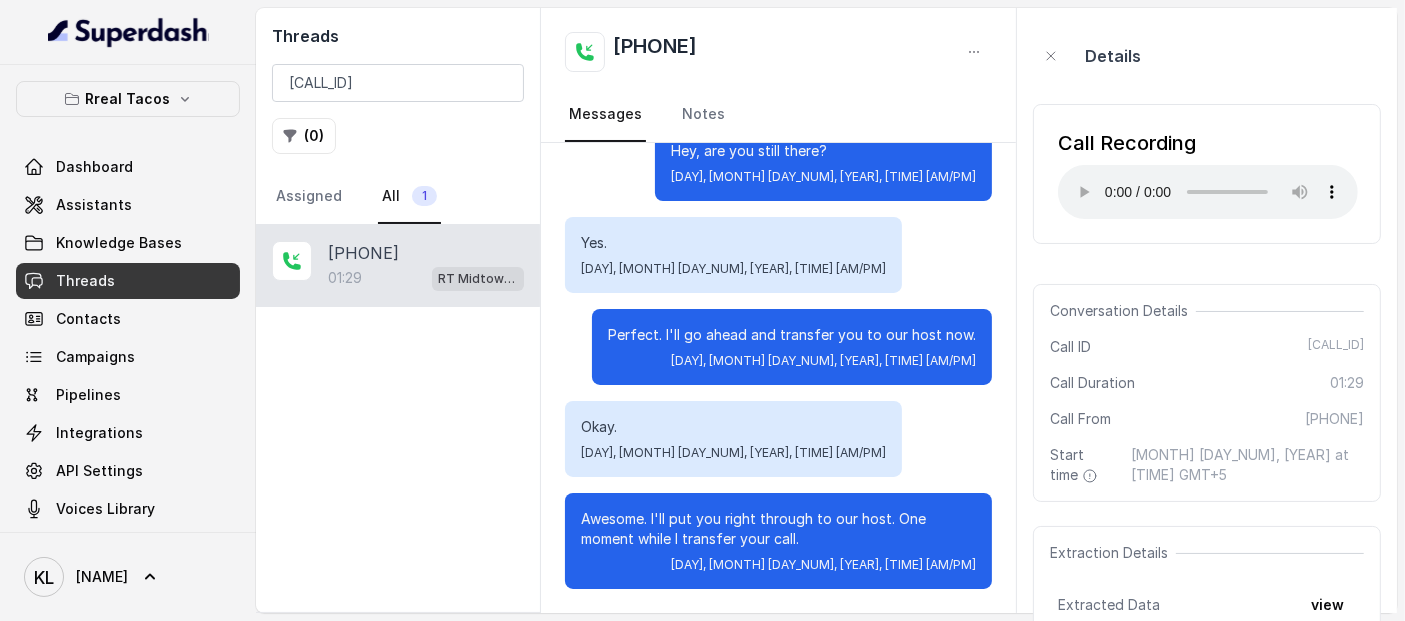type 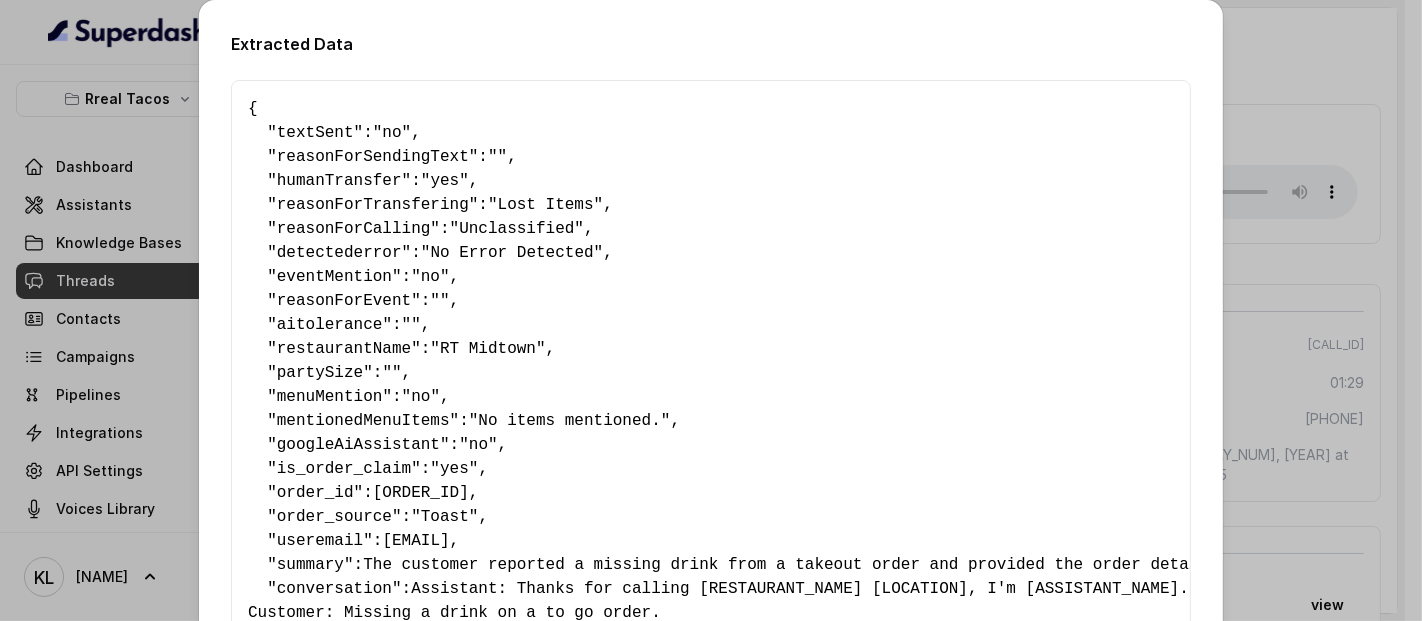 click on "Extracted Data {
" textSent ":  "no" ,
" reasonForSendingText ":  "" ,
" humanTransfer ":  "yes" ,
" reasonForTransfering ":  "Lost Items" ,
" reasonForCalling ":  "Unclassified" ,
" detectederror ":  "No Error Detected" ,
" eventMention ":  "no" ,
" reasonForEvent ":  "" ,
" aitolerance ":  "" ,
" restaurantName ":  "RT Midtown" ,
" partySize ":  "" ,
" menuMention ":  "no" ,
" mentionedMenuItems ":  "No items mentioned." ,
" googleAiAssistant ":  "no" ,
" is_order_claim ":  "yes" ,
" order_id ":  "469" ,
" order_source ":  "Toast" ,
" useremail ":  "annoying[NAME]@gmail.com" ,
" summary ":  ,
" conversation ":  ,
" conversationId ":  "6895649c62d1a30f47e82b8a" ,
" type ":  "twilioCall" ,
" phone ":  "[PHONE]" ,
" waitTime ":  "35 minutes" ,
" currentWaitTime ":  "35 minutes" ,
" lastUpdatedBySystem ":  "[DATE_TIME]" ,
" syncSource ":  "timeblock-transition" ,
" callDuration ":  "01:29" ,
" callStartTime ":  ,
" callId ":  ,
" 0" at bounding box center (711, 310) 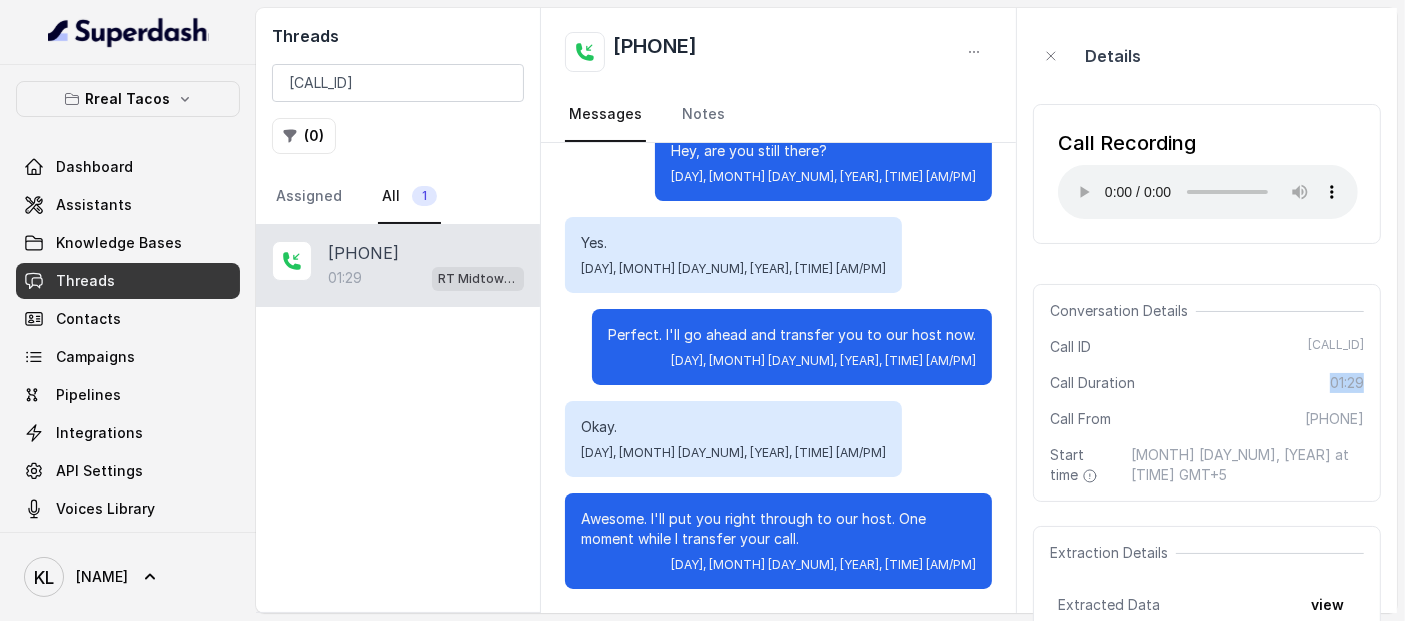 drag, startPoint x: 1331, startPoint y: 381, endPoint x: 1391, endPoint y: 385, distance: 60.133186 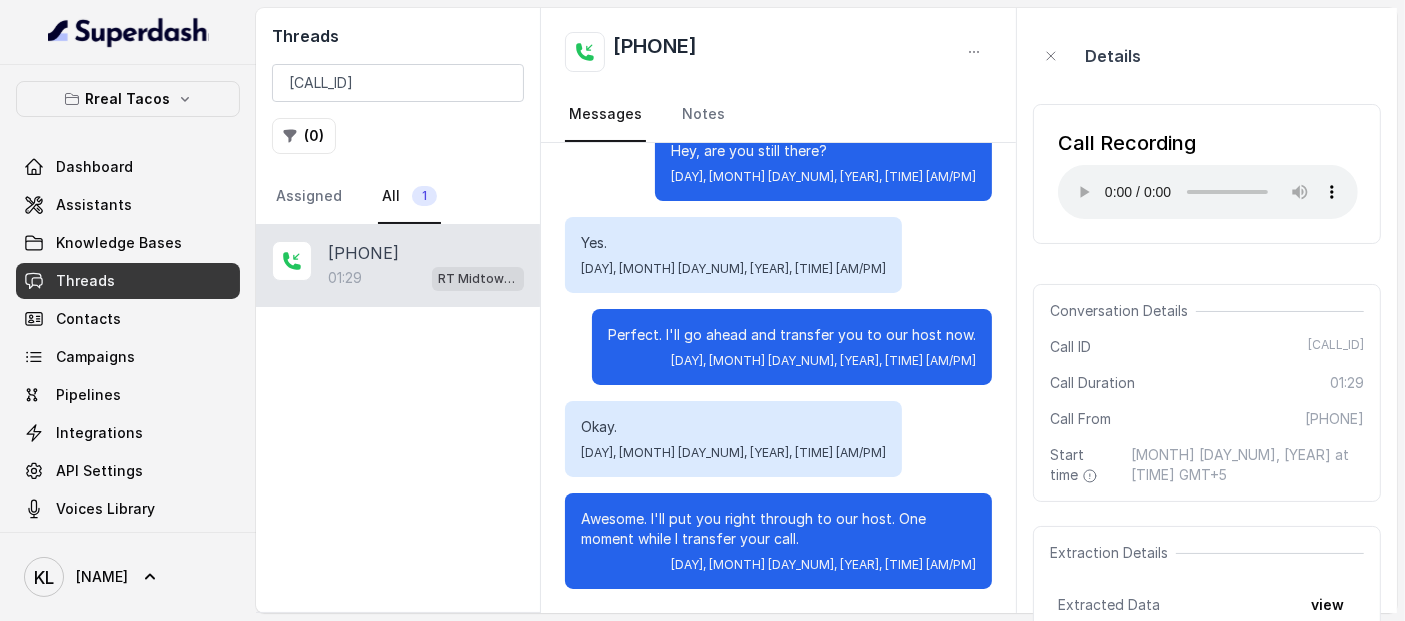 click on "Call Recording Your browser does not support the audio element." at bounding box center [1207, 174] 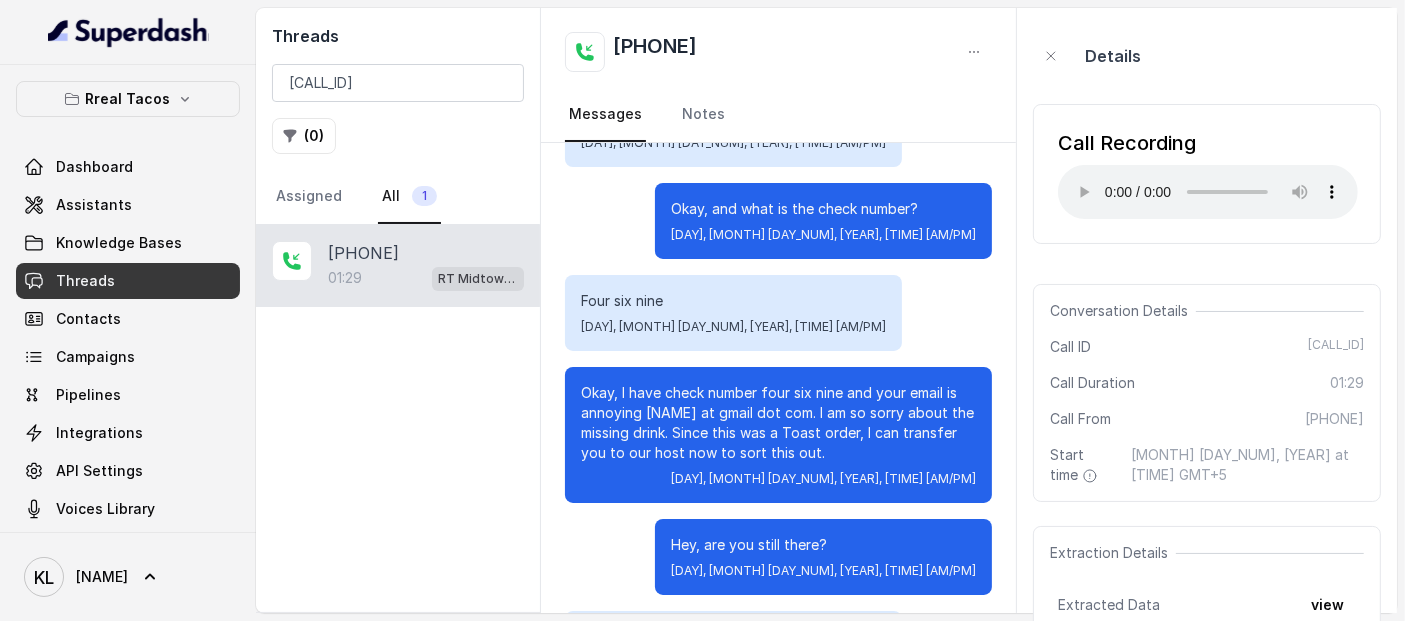 scroll, scrollTop: 160, scrollLeft: 0, axis: vertical 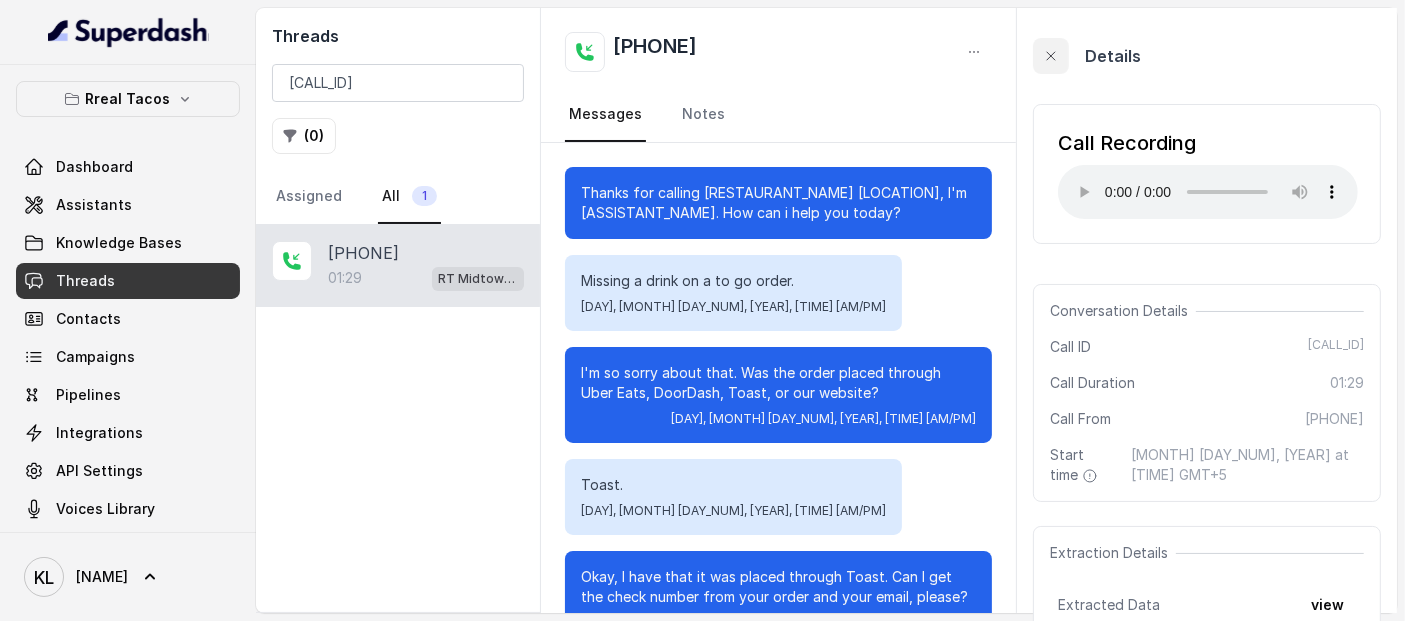 click at bounding box center [1051, 56] 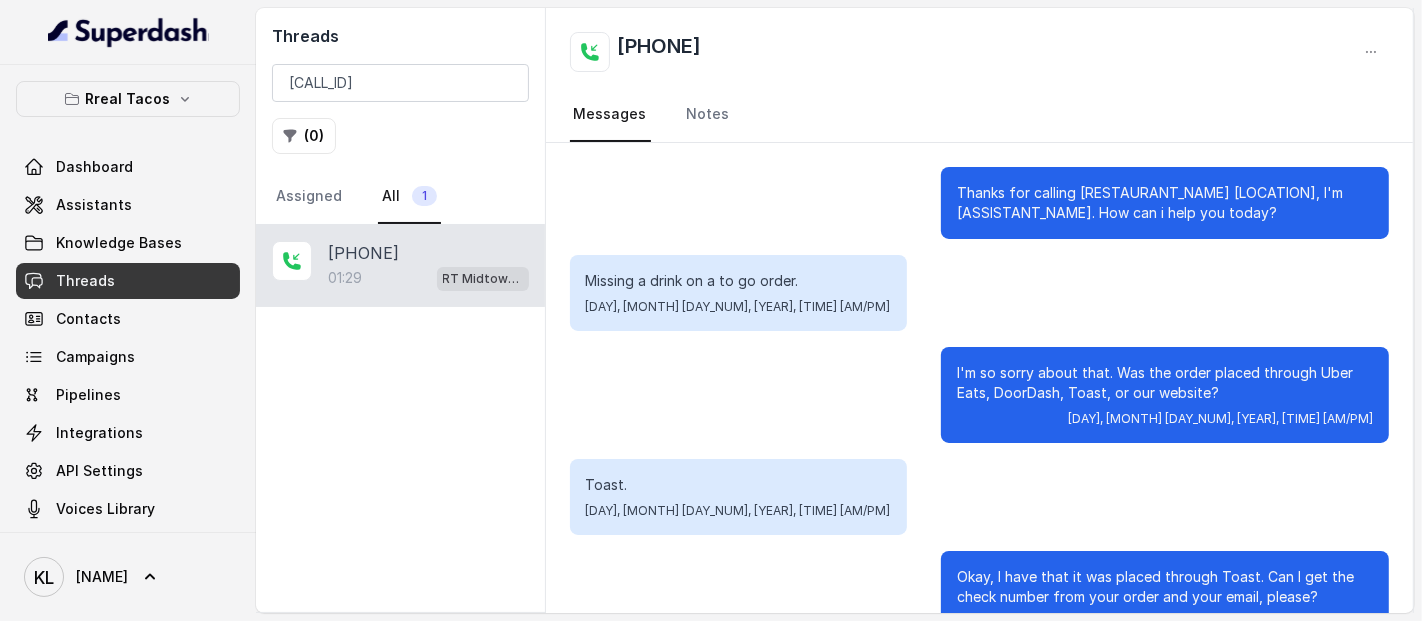 click on "Missing a drink on a to go order. [DAY], [MONTH] [DAY_NUM], [YEAR], [TIME] [AM/PM]" at bounding box center [980, 293] 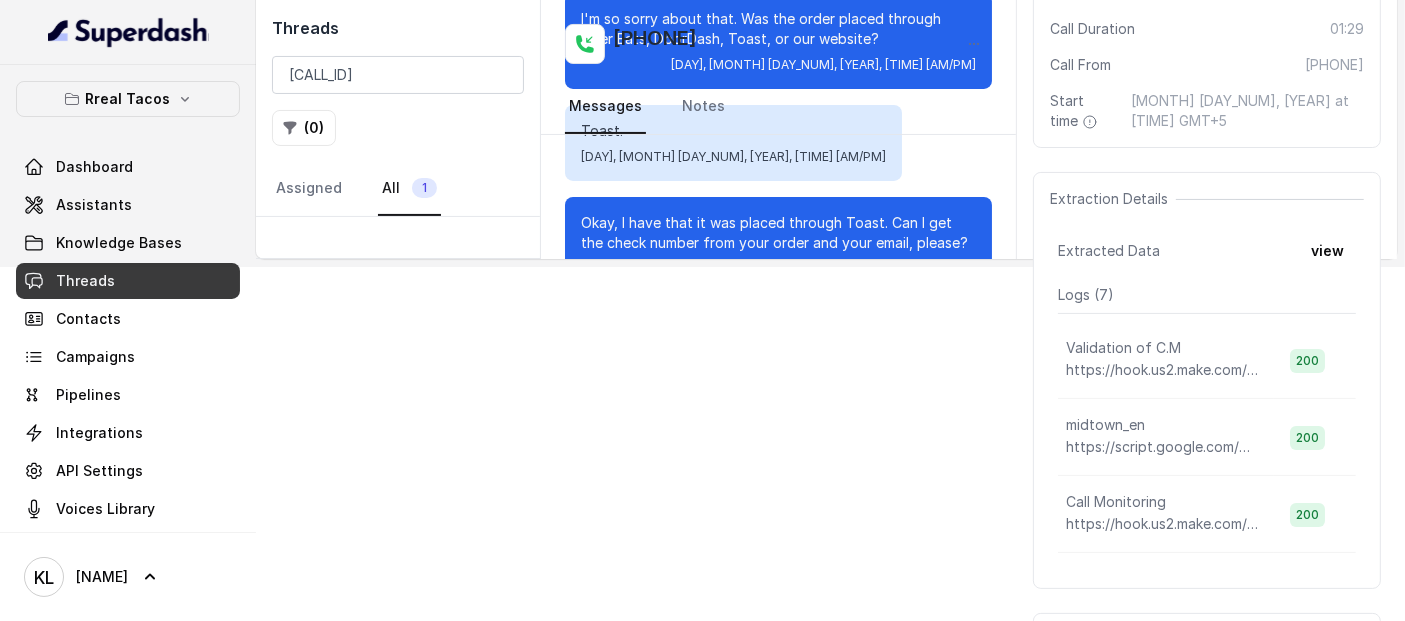 scroll, scrollTop: 344, scrollLeft: 0, axis: vertical 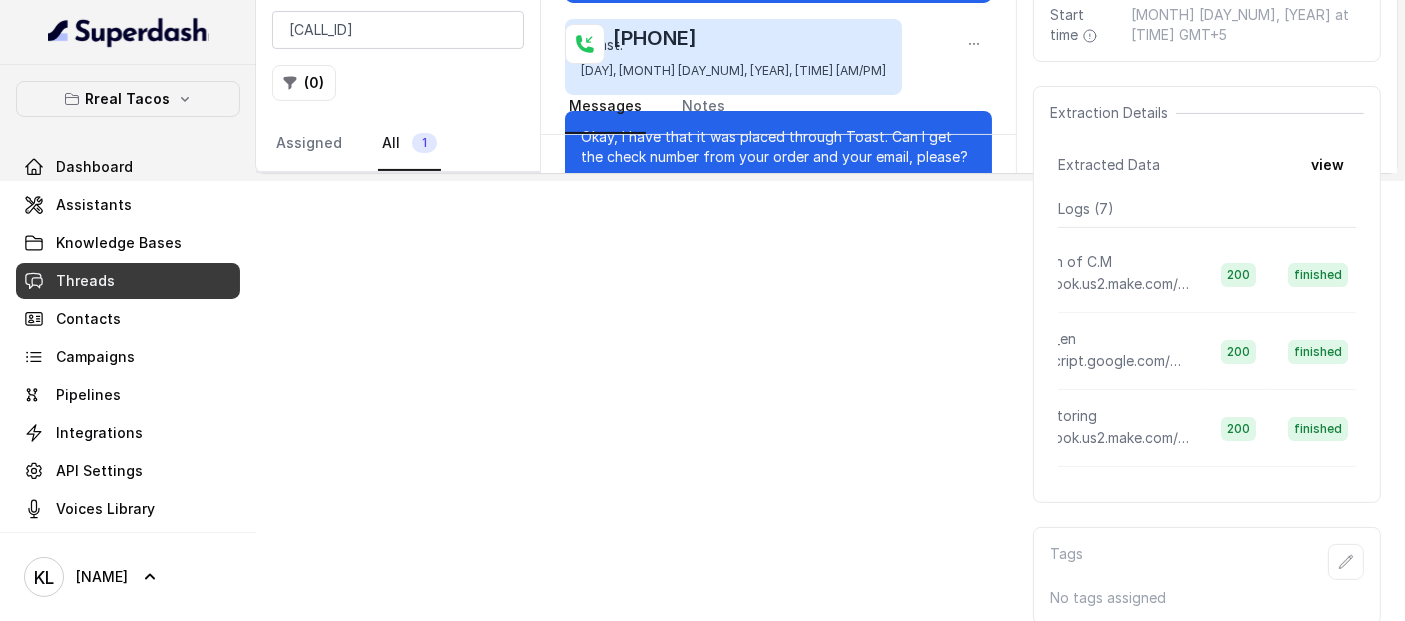 click on "view" at bounding box center [1327, 165] 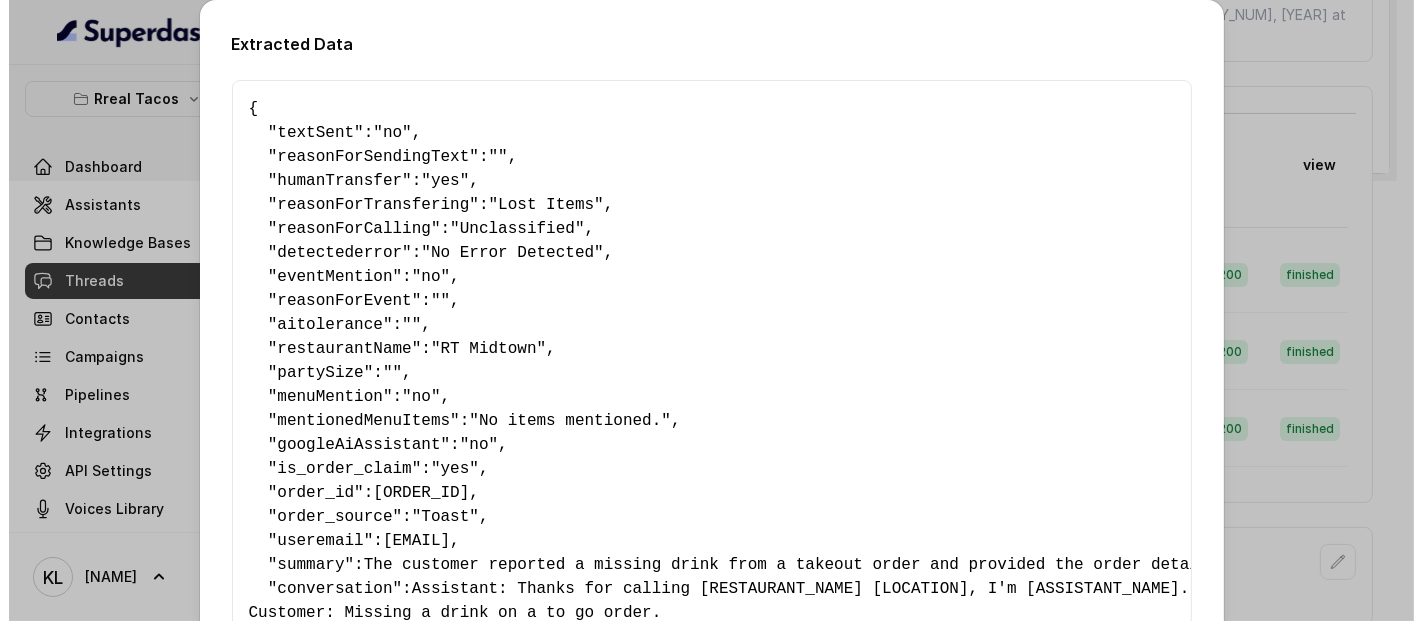 scroll, scrollTop: 0, scrollLeft: 77, axis: horizontal 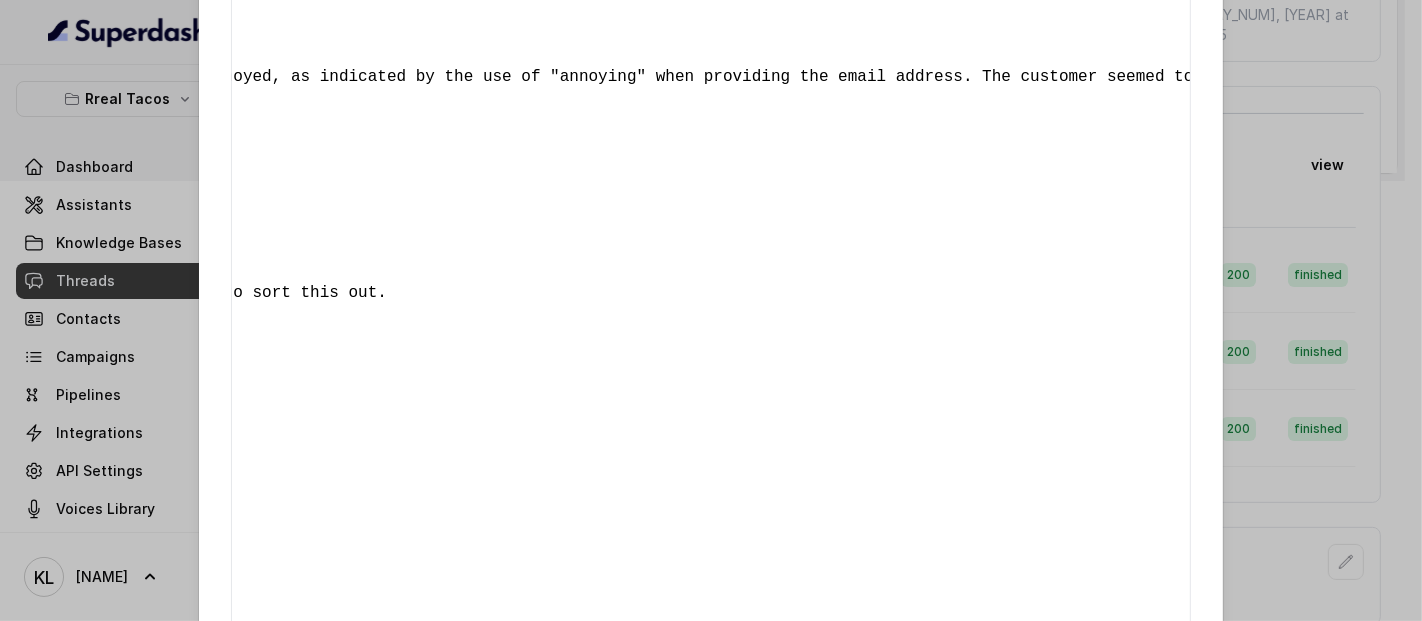 click on "Close" at bounding box center (1158, 828) 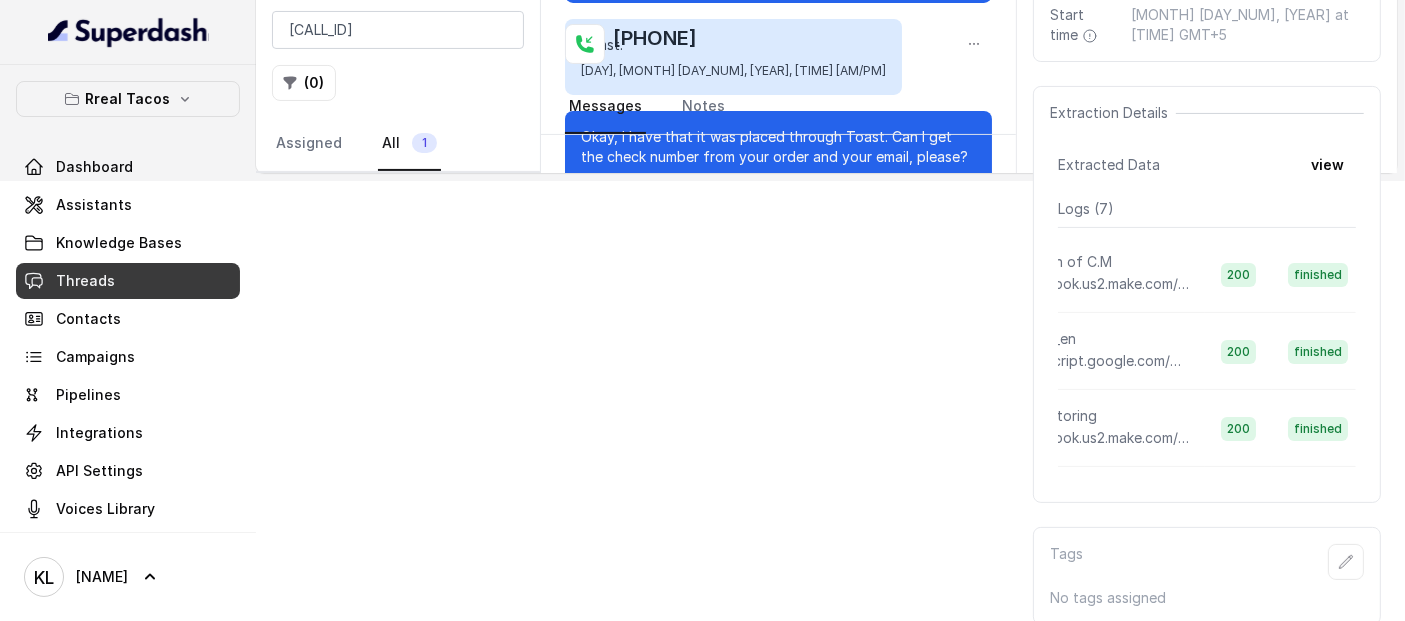 click on "[RESTAURANT_NAME] Dashboard Assistants Knowledge Bases Threads Contacts Campaigns Pipelines Integrations API Settings Voices Library [NAME] Threads [CALL_ID]  ( 0 ) Assigned All 1 [PHONE]   [DURATION] [RESTAURANT_NAME] / EN [PHONE] Messages Notes Thanks for calling [RESTAURANT_NAME] [LOCATION], I'm [ASSISTANT_NAME]. How can i help you today? Missing a drink on a to go order. [DAY], [MONTH] [DAY_NUM], [YEAR], [TIME] [AM/PM] I'm so sorry about that. Was the order placed through Uber Eats, DoorDash, Toast, or our website? [DAY], [MONTH] [DAY_NUM], [YEAR], [TIME] [AM/PM] Toast. [DAY], [MONTH] [DAY_NUM], [YEAR], [TIME] [AM/PM] Okay, I have that it was placed through Toast. Can I get the check number from your order and your email, please? [DAY], [MONTH] [DAY_NUM], [YEAR], [TIME] [AM/PM] Email is annoying [NAME] at g mail dot com. [DAY], [MONTH] [DAY_NUM], [YEAR], [TIME] [AM/PM] Okay, and what is the check number? [DAY], [MONTH] [DAY_NUM], [YEAR], [TIME] [AM/PM] Four six nine [DAY], [MONTH] [DAY_NUM], [YEAR], [TIME] [AM/PM] [DAY], [MONTH] [DAY_NUM], [YEAR], [TIME] [AM/PM] Hey, are you still there? [DAY], [MONTH] [DAY_NUM], [YEAR], [TIME] [AM/PM] Yes. [DAY], [MONTH] [DAY_NUM], [YEAR], [TIME] [AM/PM] [DAY], [MONTH] [DAY_NUM], [YEAR], [TIME] [AM/PM]" at bounding box center (702, -130) 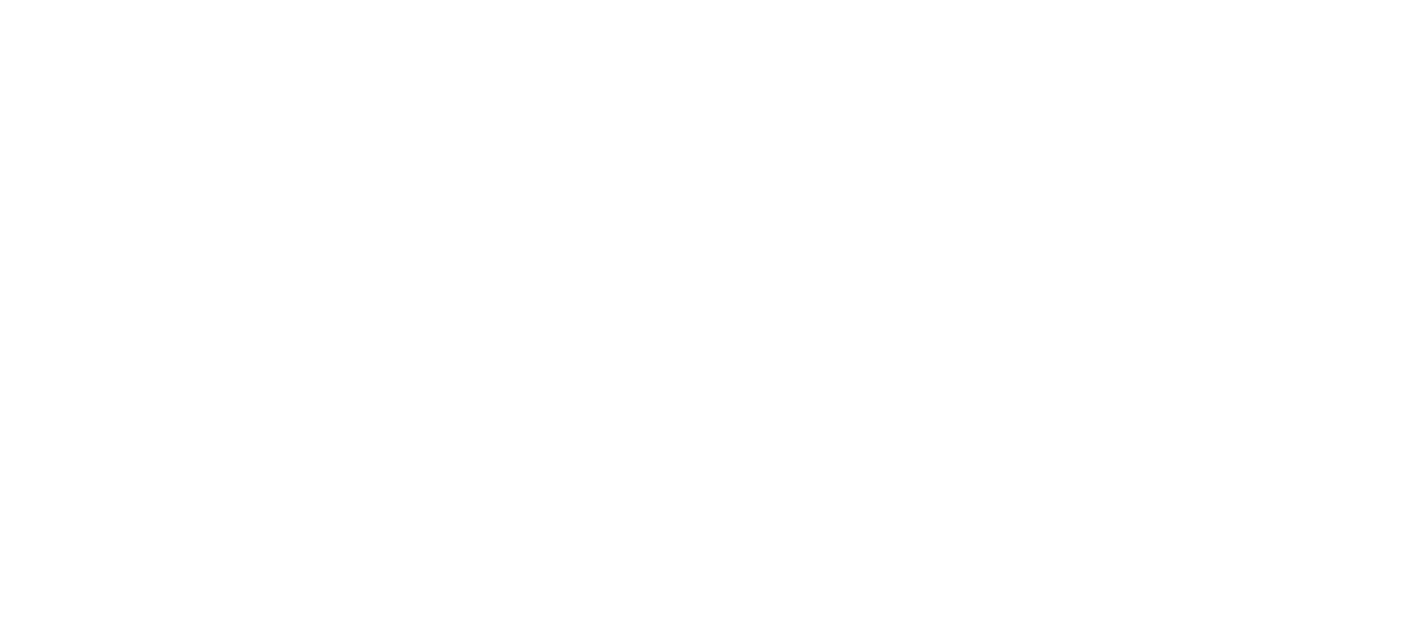 scroll, scrollTop: 0, scrollLeft: 0, axis: both 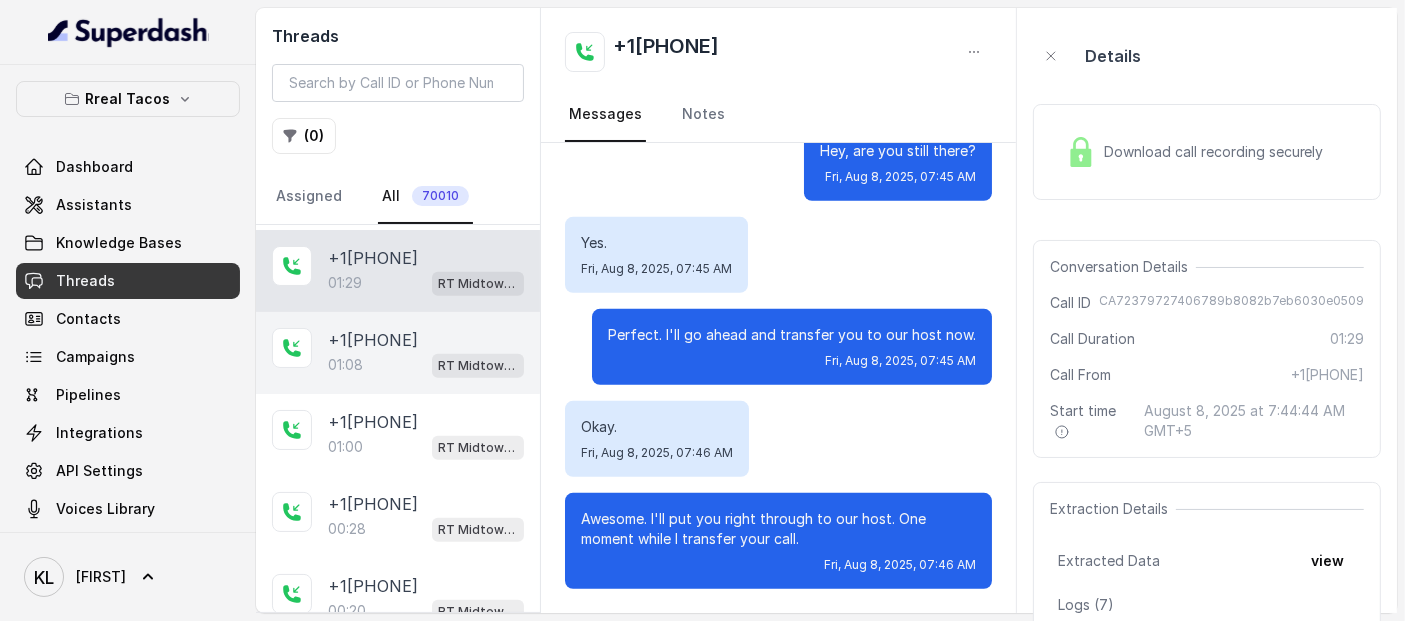 click on "+1[PHONE]" at bounding box center (373, 340) 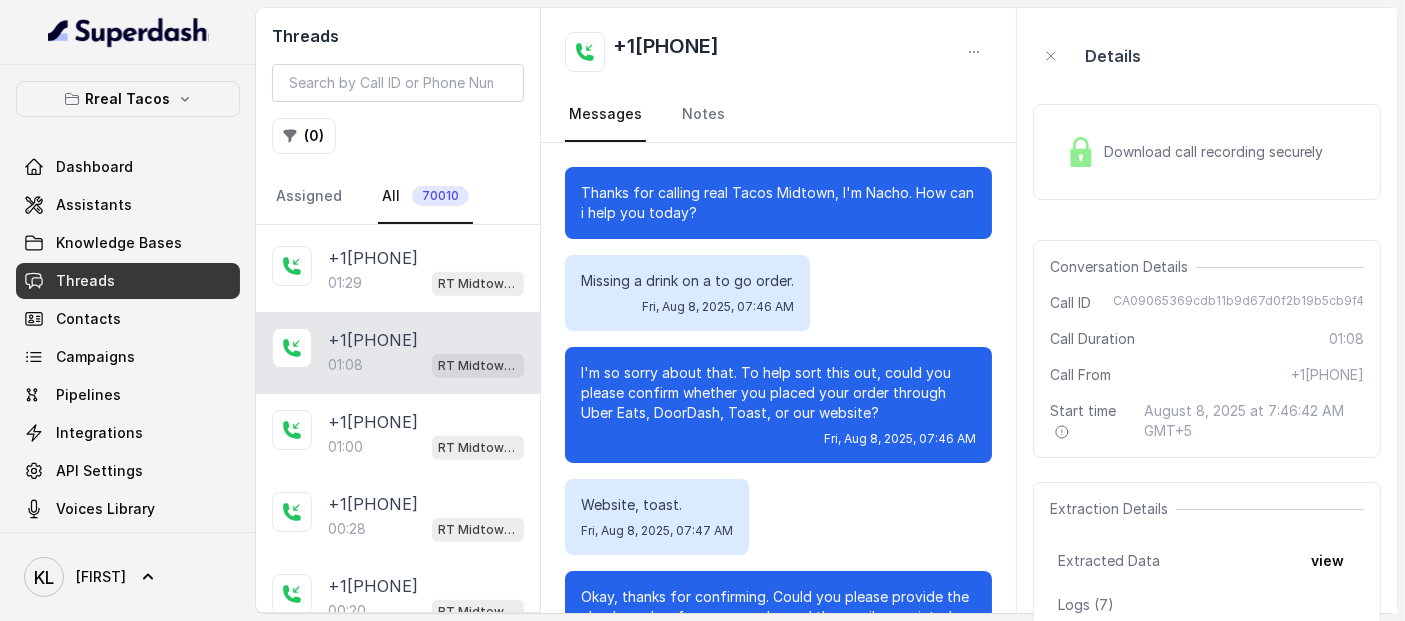 scroll, scrollTop: 748, scrollLeft: 0, axis: vertical 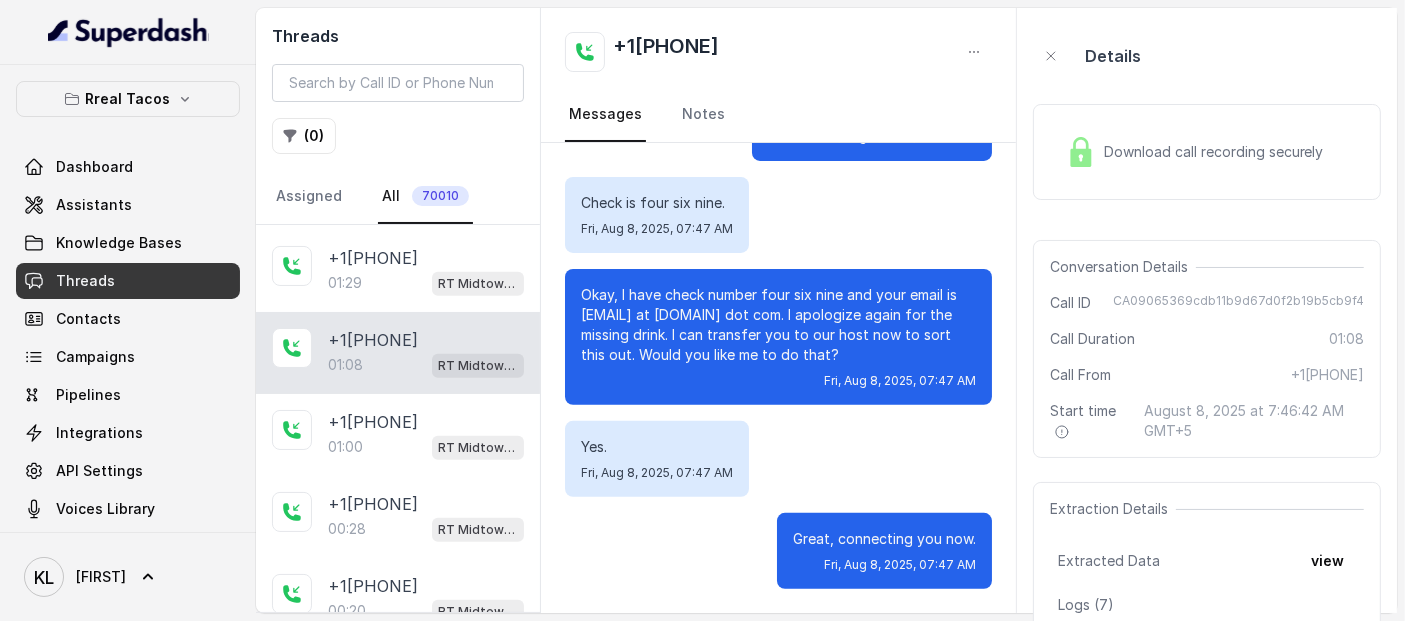 click on "+1[PHONE] RT Midtown / EN" at bounding box center (398, 353) 